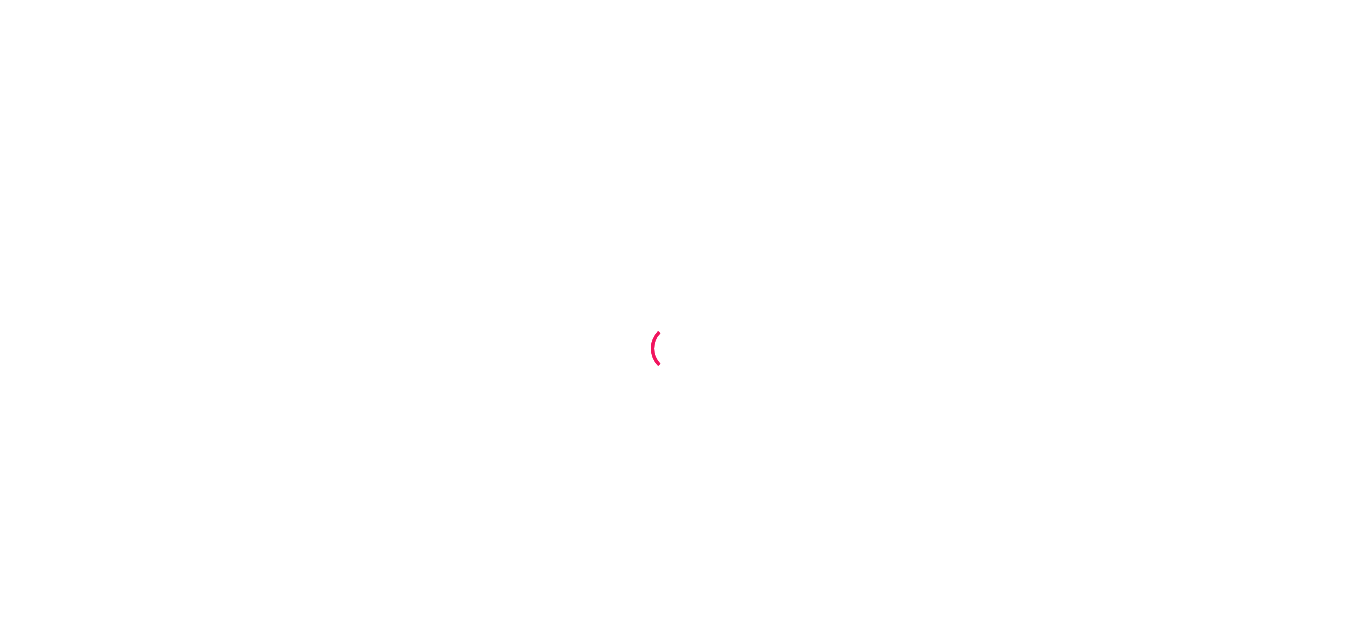 scroll, scrollTop: 0, scrollLeft: 0, axis: both 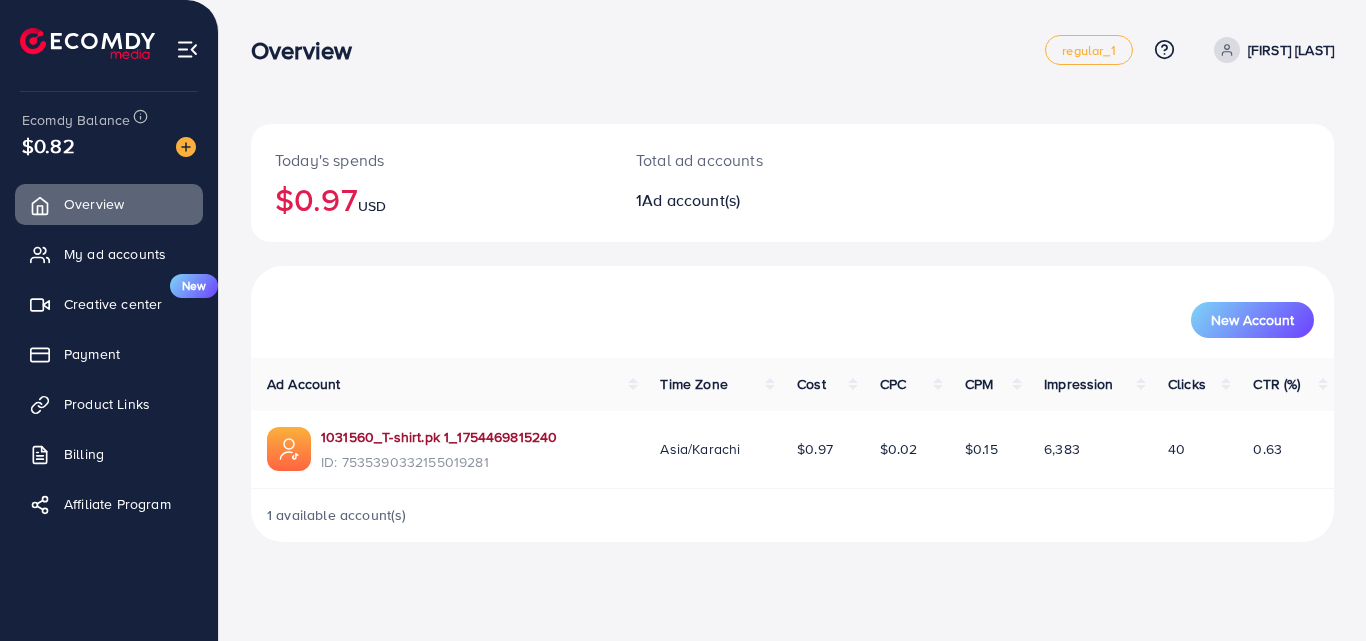 click on "1031560_T-shirt.pk 1_1754469815240" at bounding box center (439, 437) 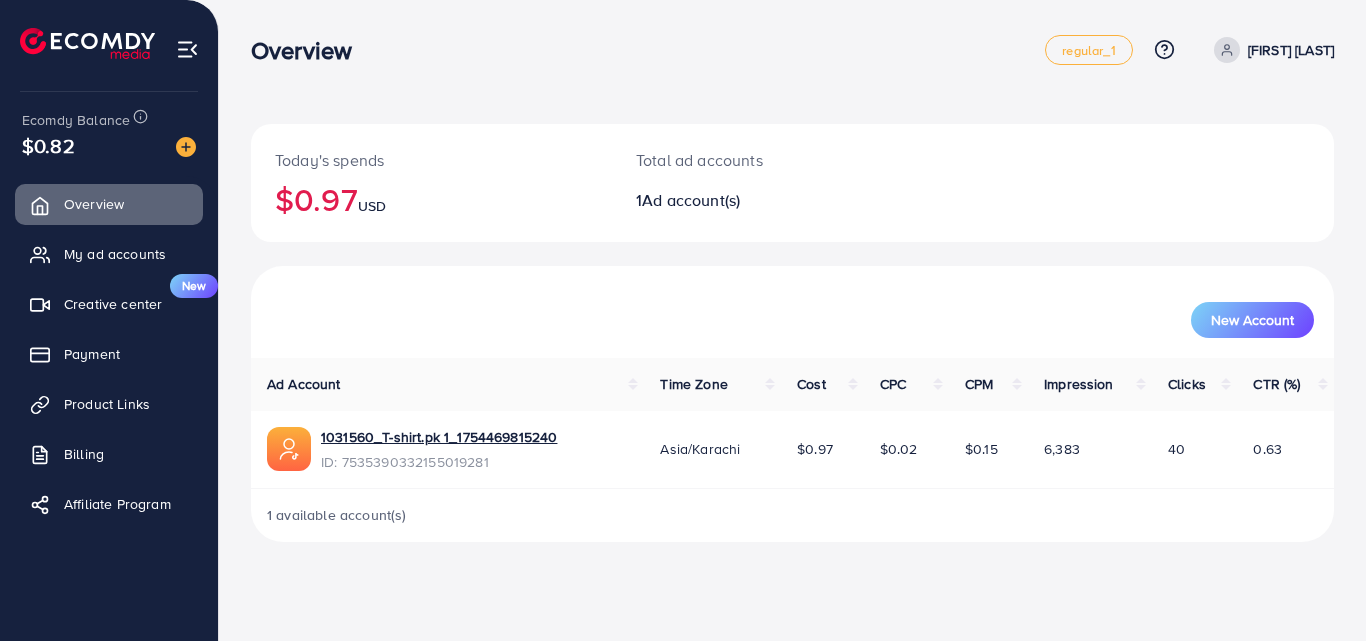click on "$0.82" at bounding box center (109, 145) 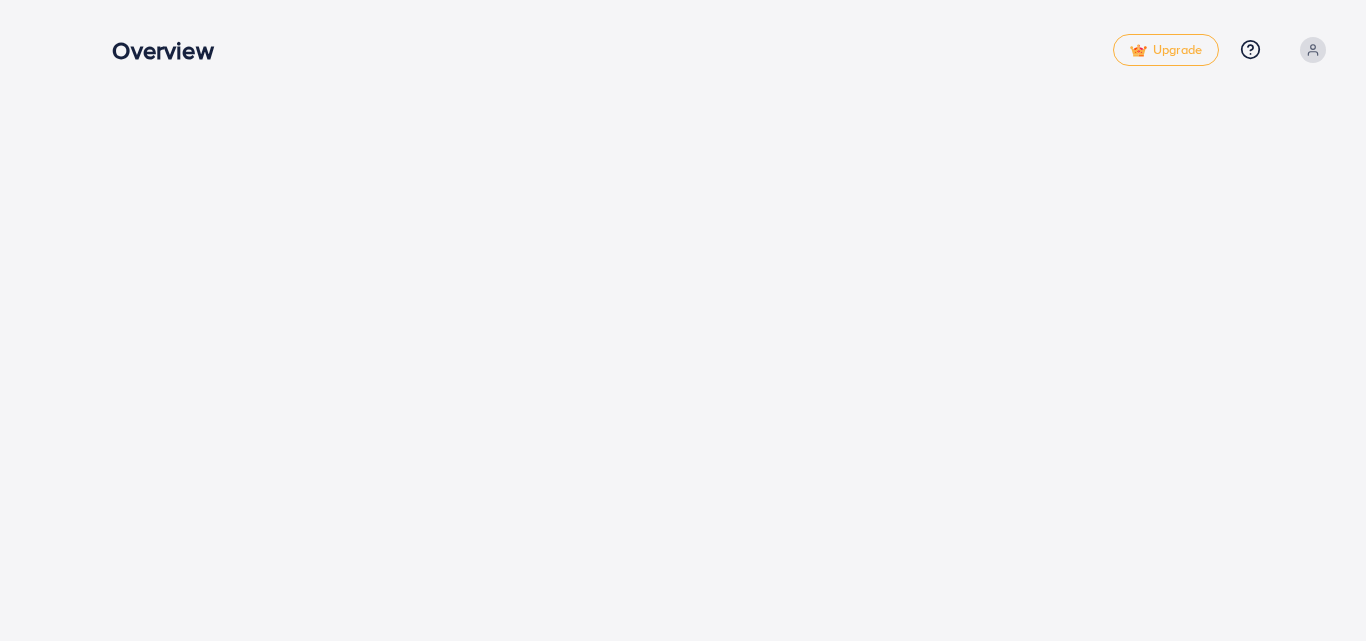 scroll, scrollTop: 0, scrollLeft: 0, axis: both 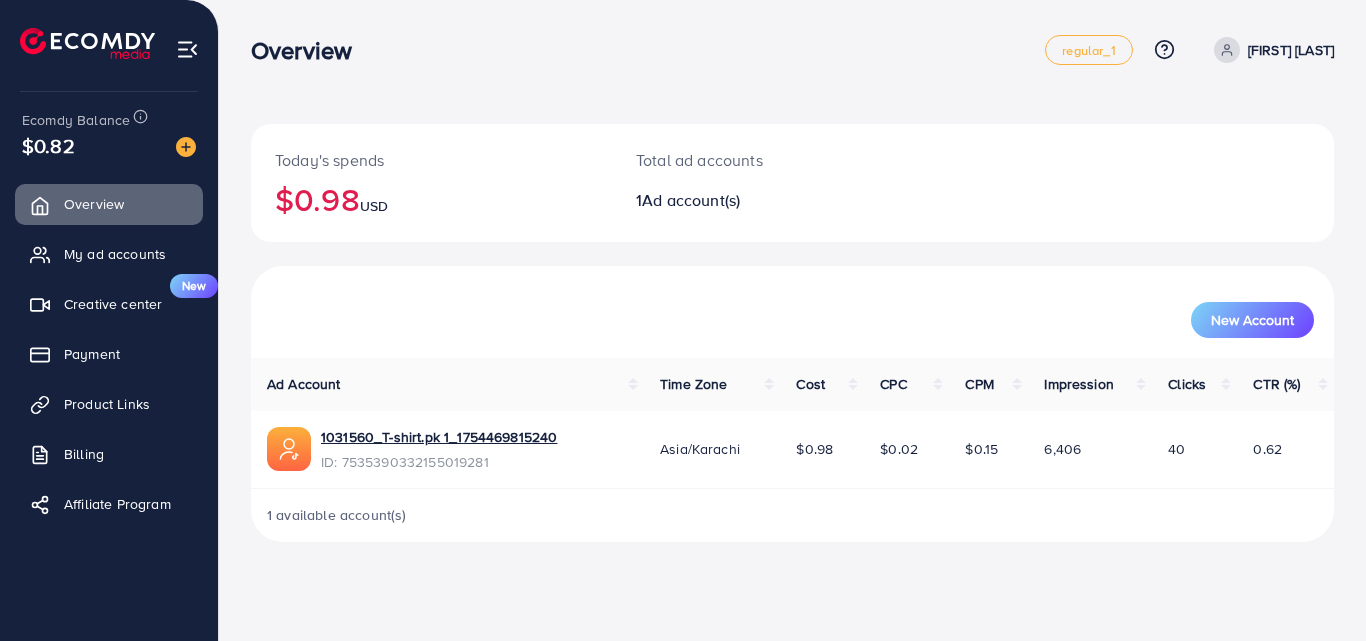 click on "Ecomdy Balance" at bounding box center [101, 119] 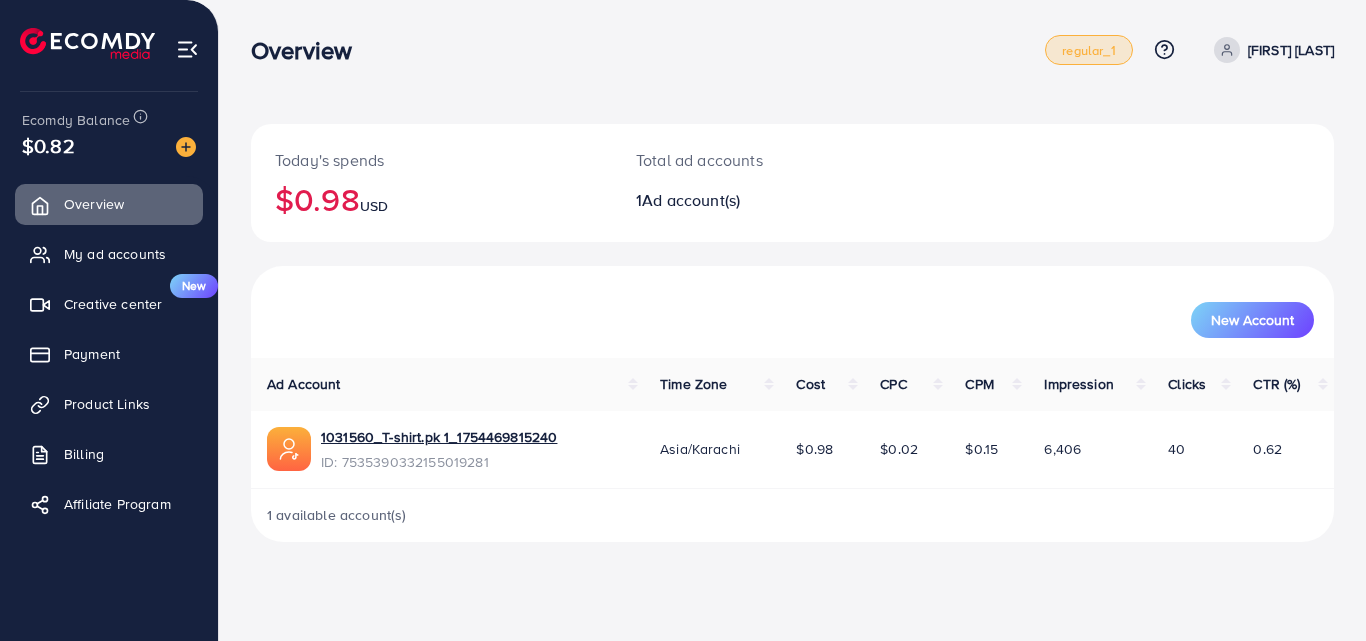 click on "regular_1" at bounding box center (1088, 50) 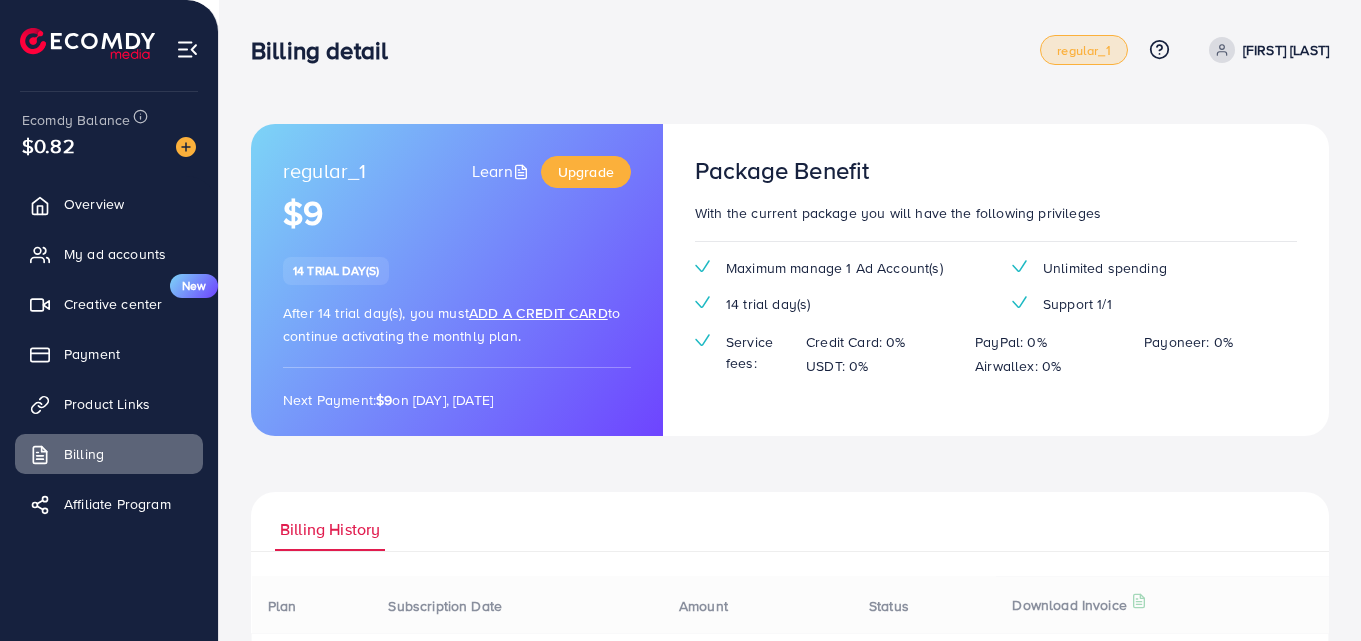 click on "regular_1" at bounding box center (1083, 50) 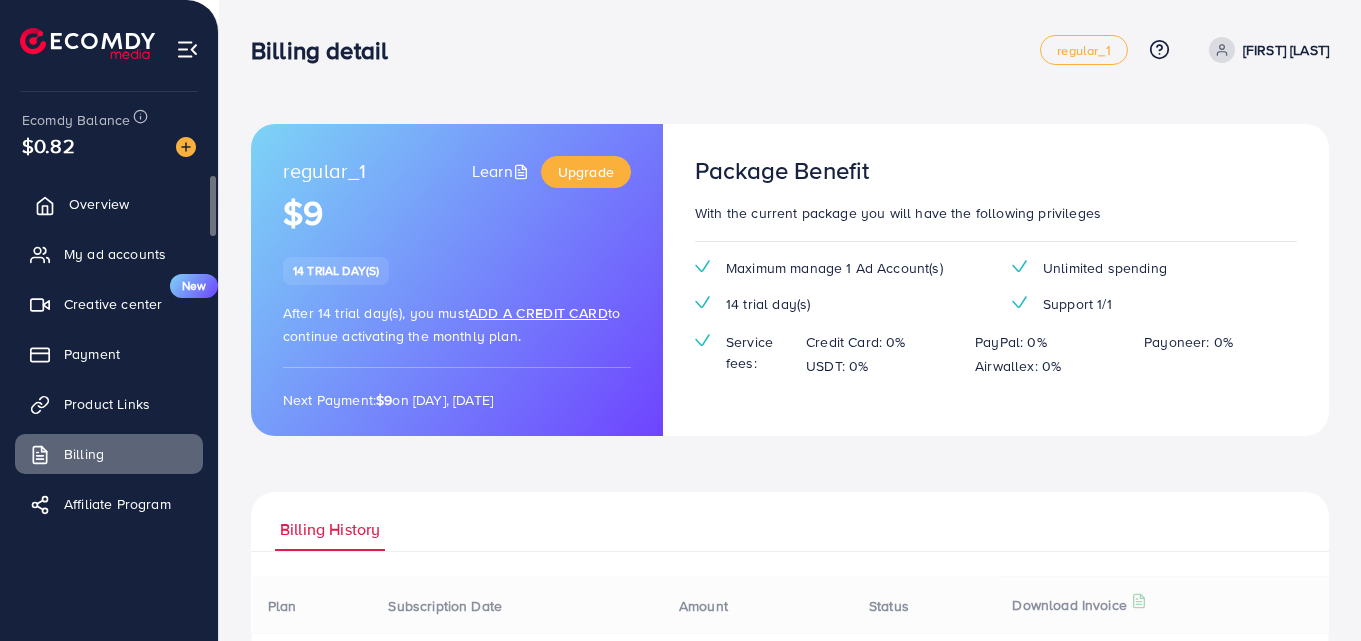 click on "Overview" at bounding box center [109, 204] 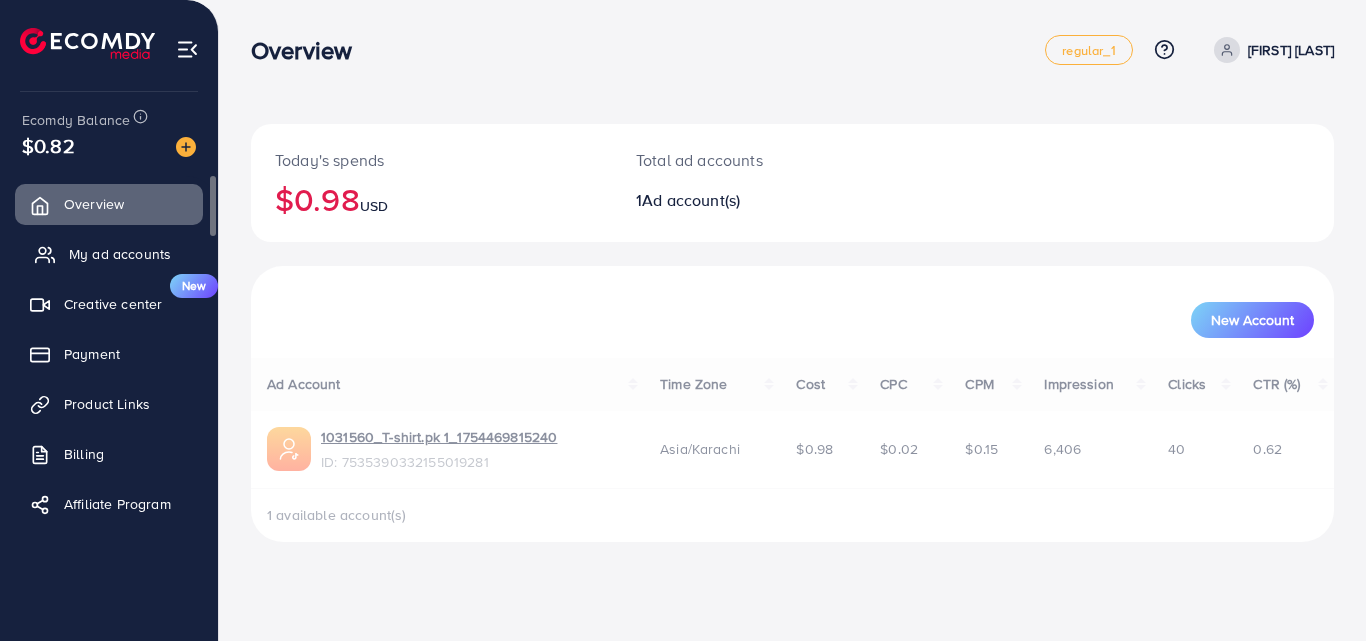 click on "My ad accounts" at bounding box center [120, 254] 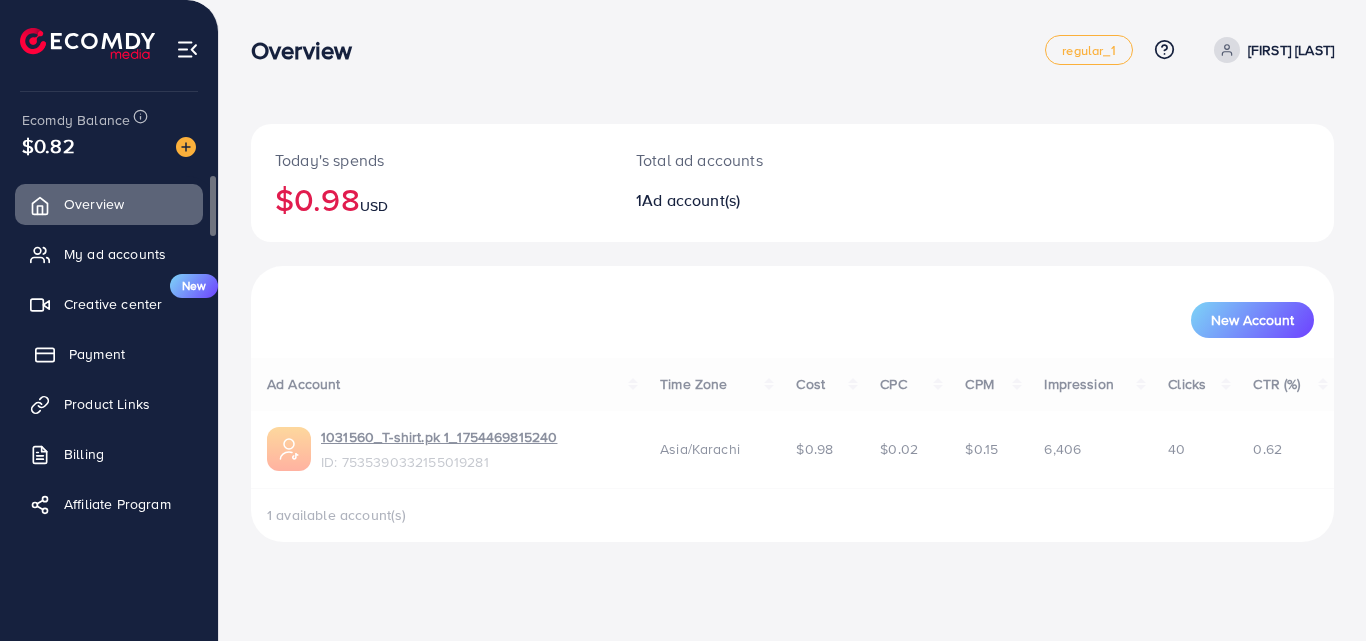 click on "Payment" at bounding box center [109, 354] 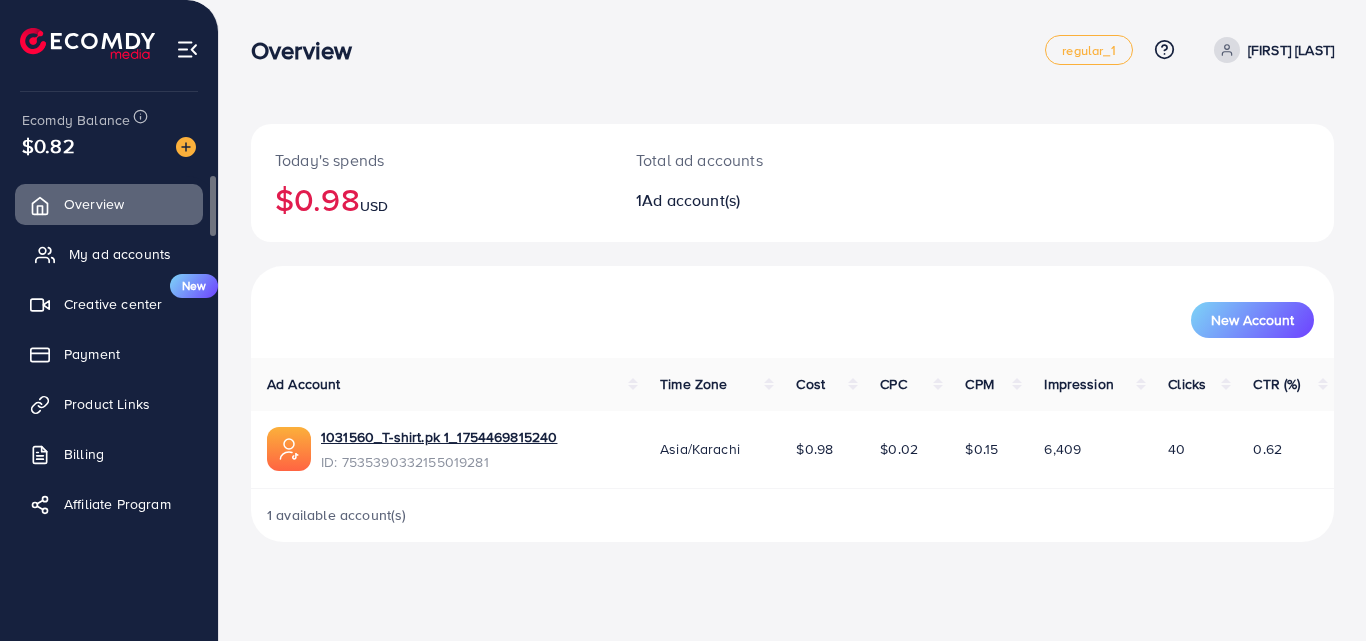 click on "My ad accounts" at bounding box center [120, 254] 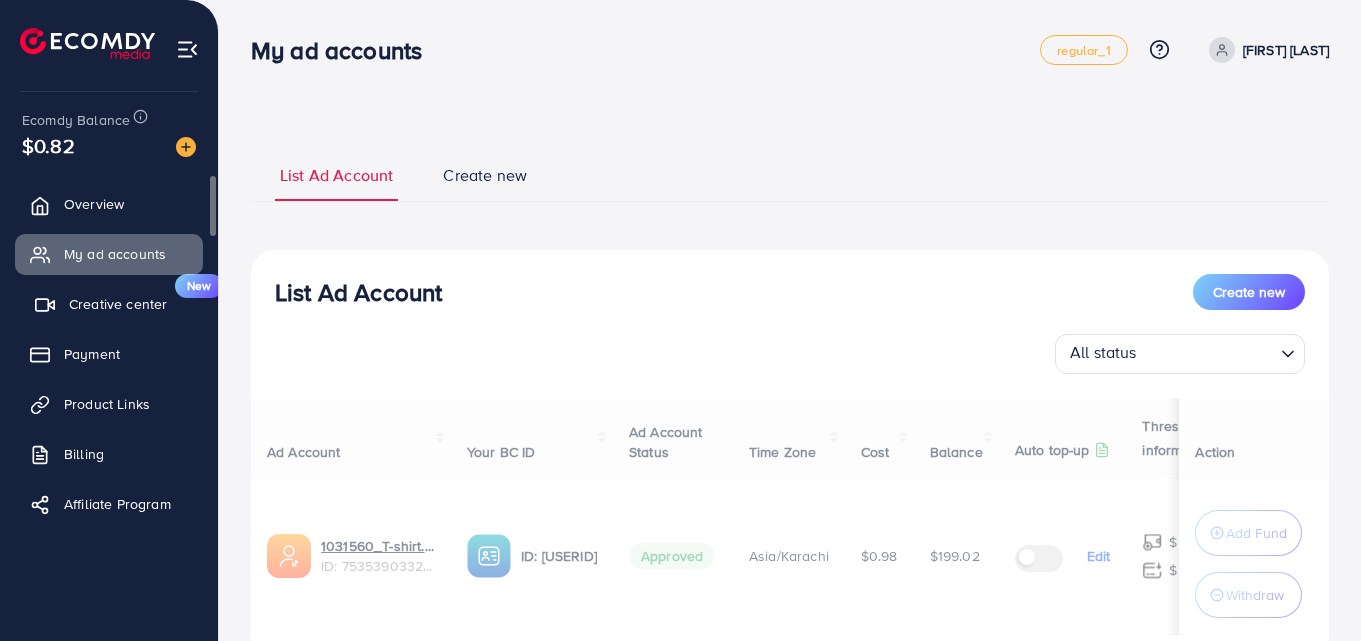 click on "Creative center" at bounding box center [118, 304] 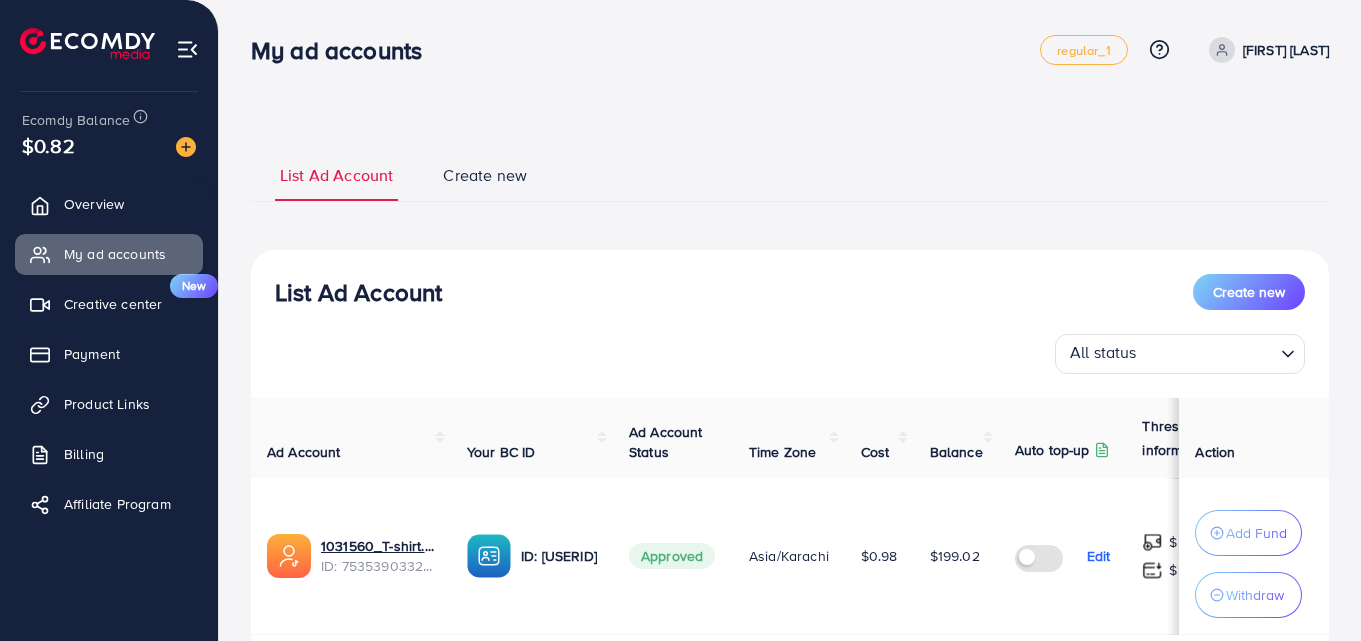 scroll, scrollTop: 0, scrollLeft: 0, axis: both 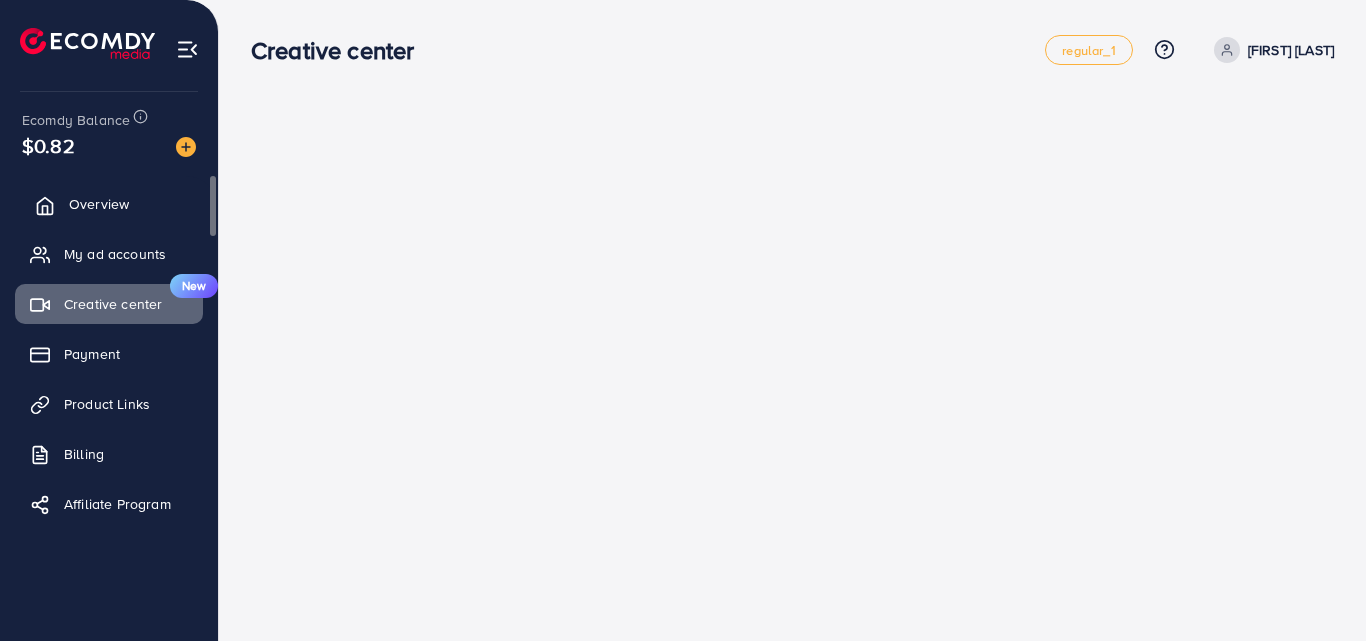 click on "Overview" at bounding box center (109, 204) 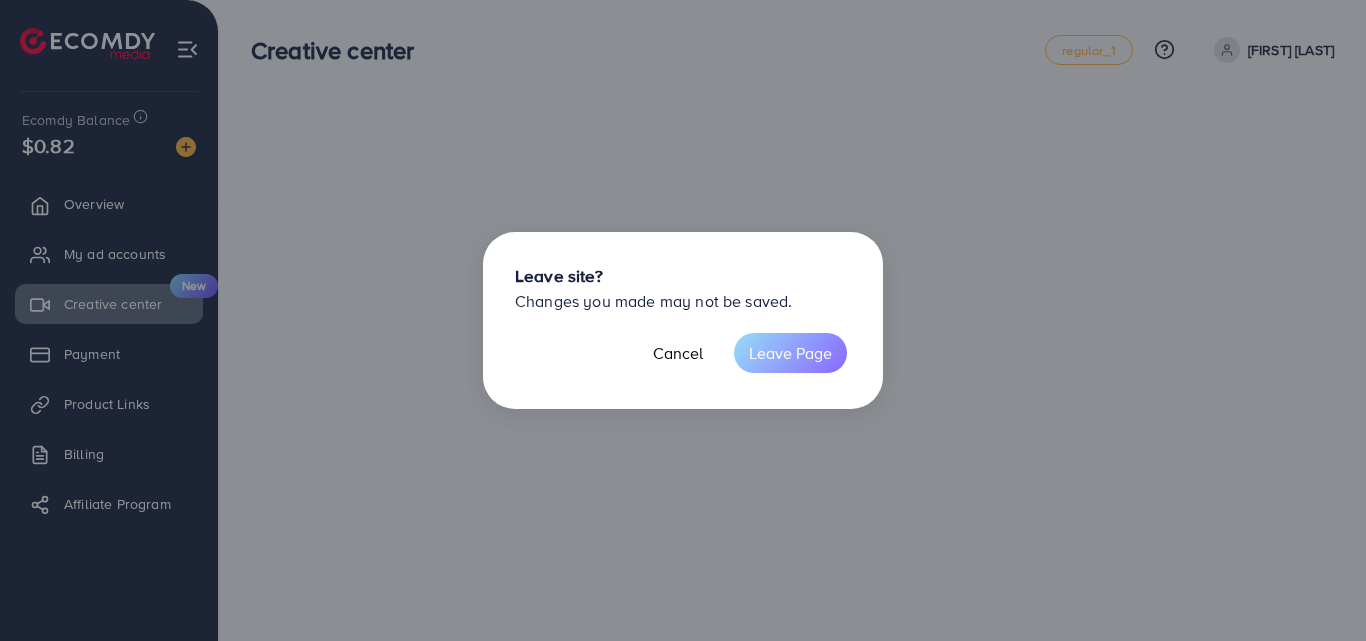 click on "Leave Page" at bounding box center [790, 353] 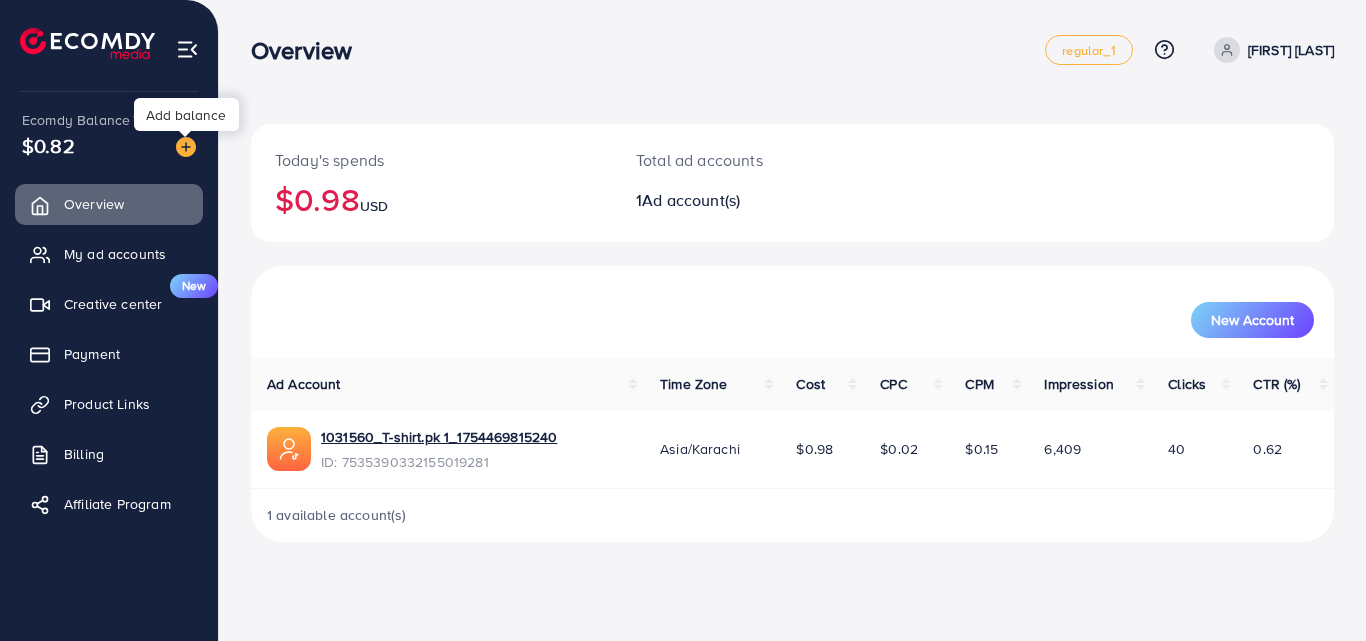 click at bounding box center [186, 147] 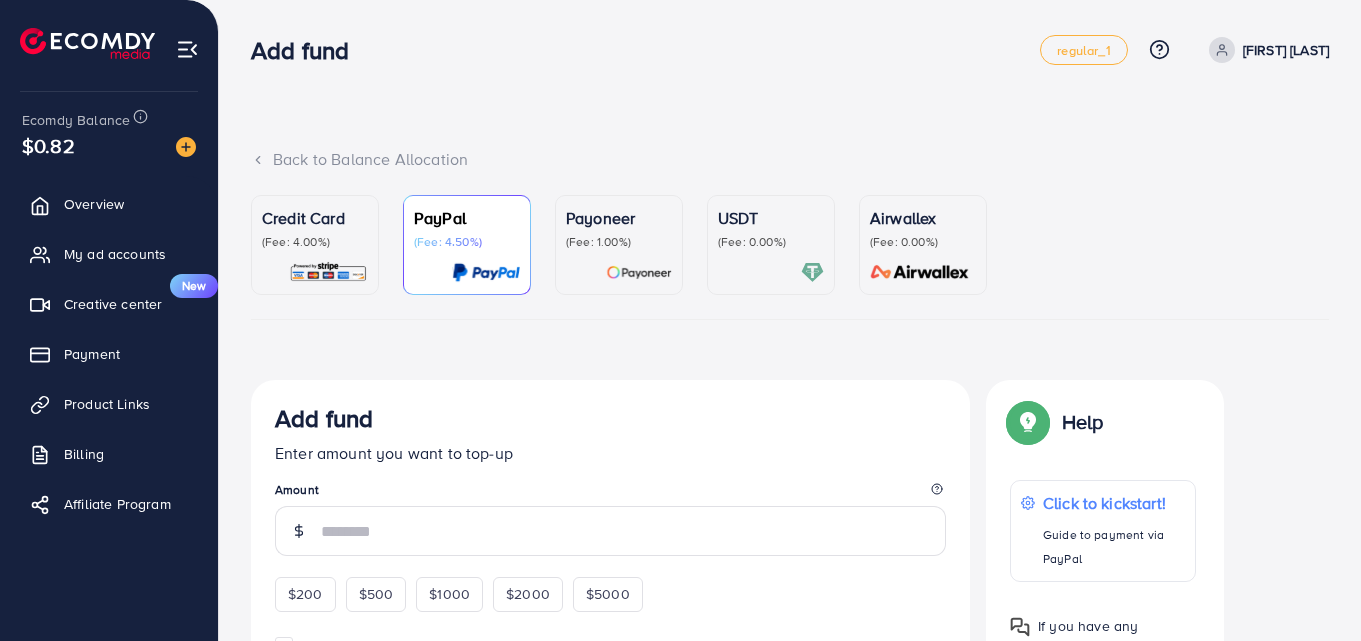 click on "$0.82" at bounding box center [48, 145] 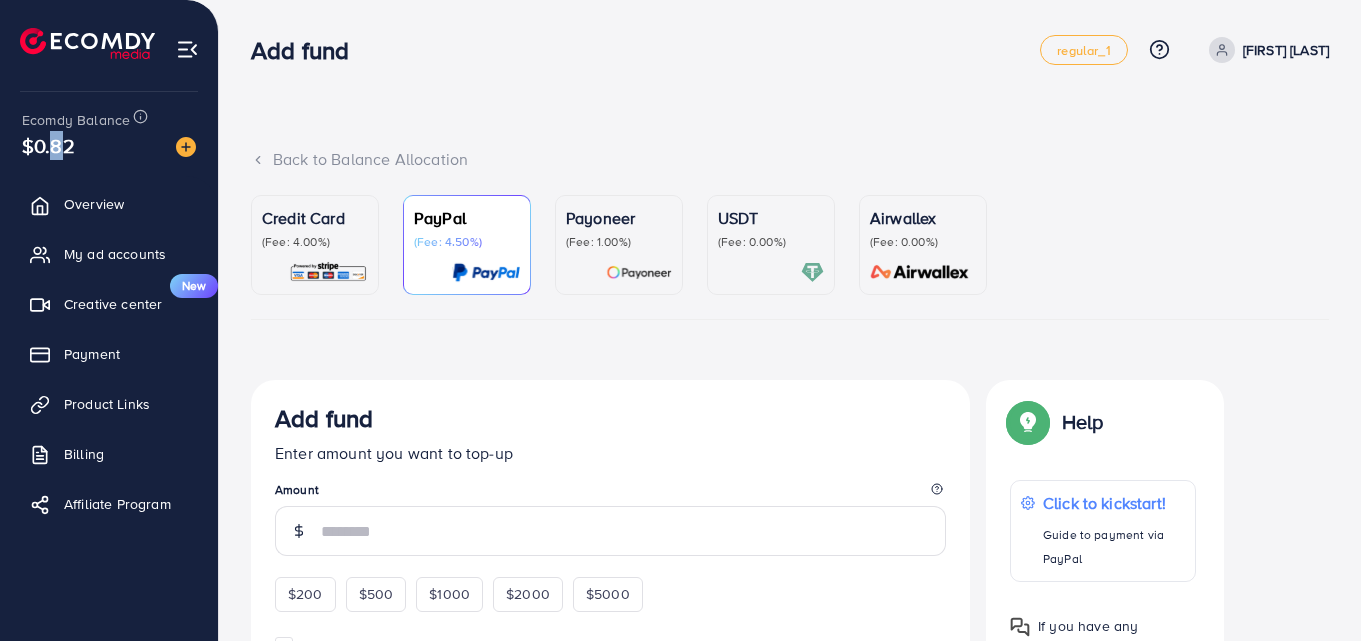 type on "*" 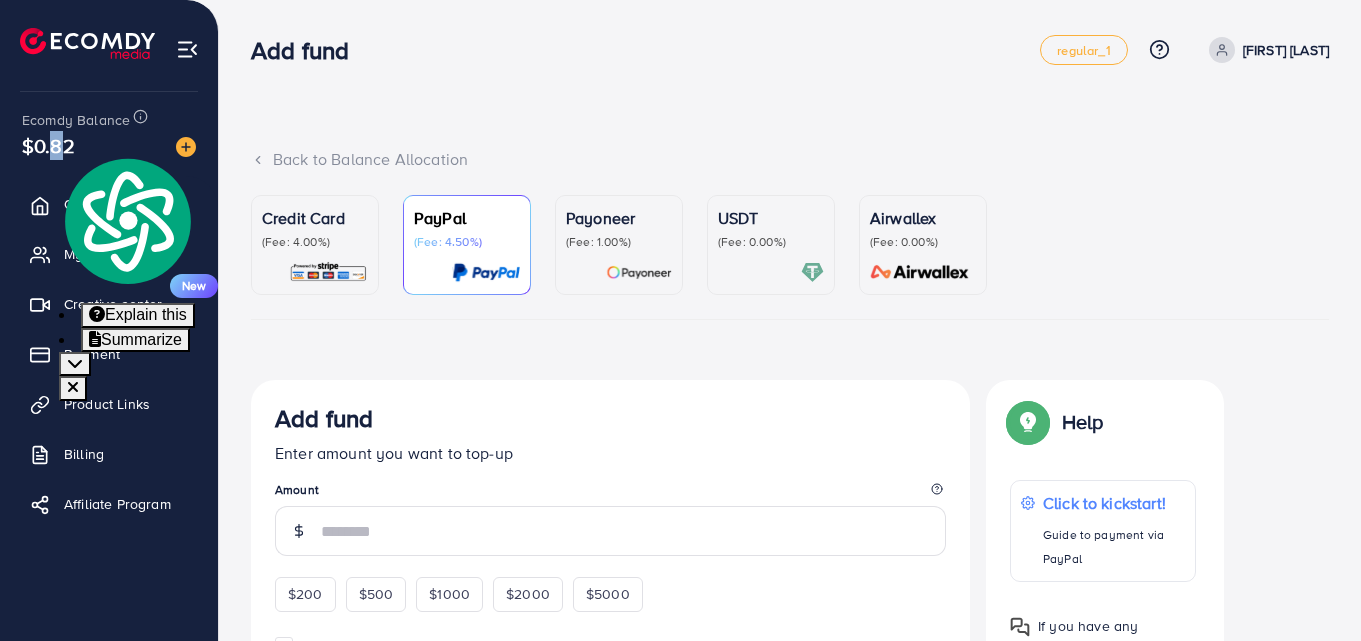 click on "$0.82" at bounding box center [48, 145] 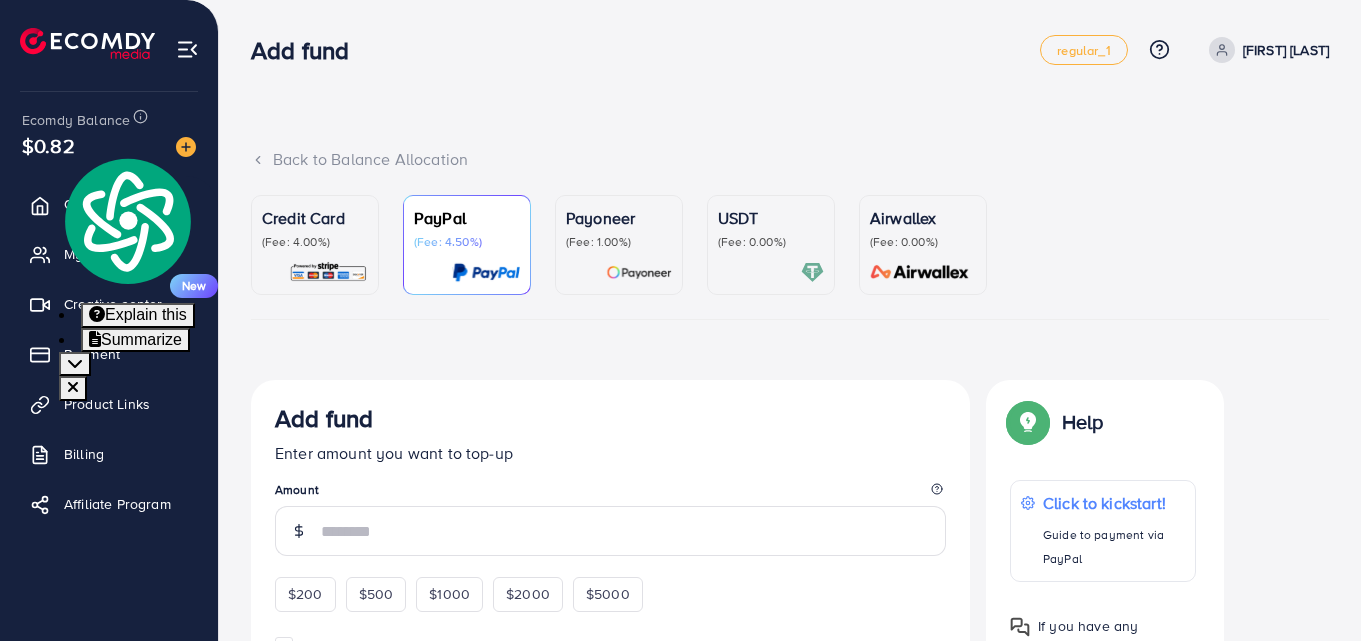 drag, startPoint x: 82, startPoint y: 124, endPoint x: 90, endPoint y: 113, distance: 13.601471 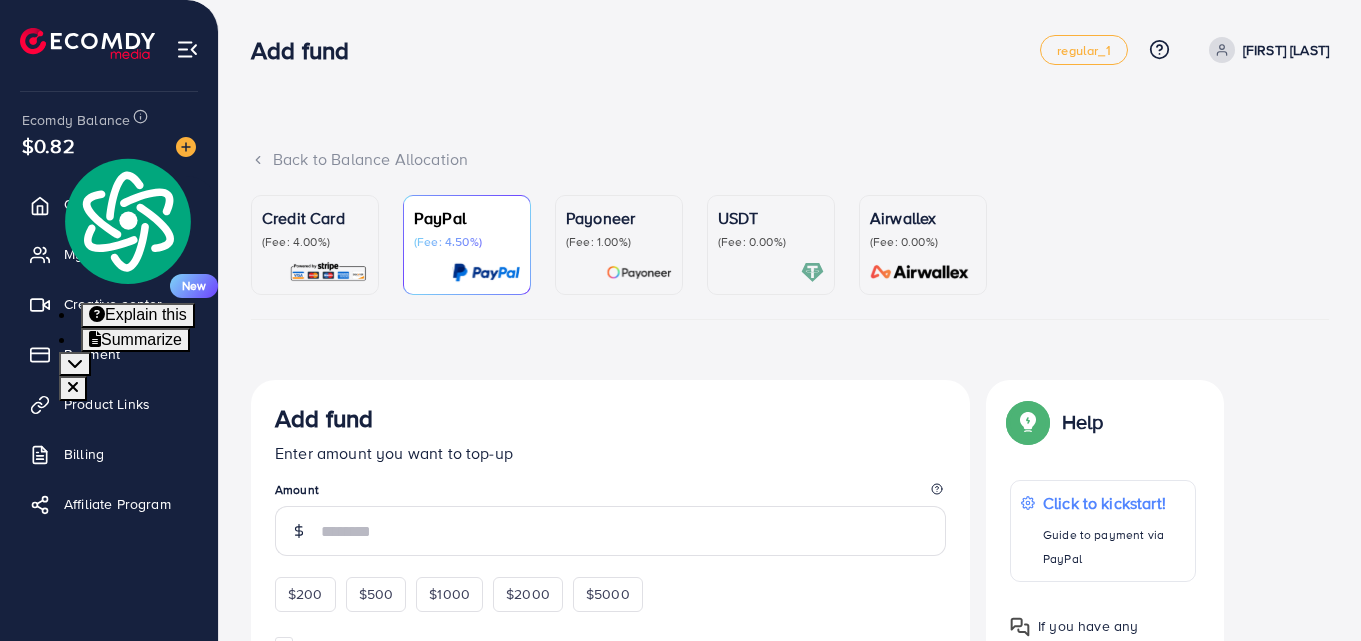 click on "Ecomdy Balance" at bounding box center (76, 120) 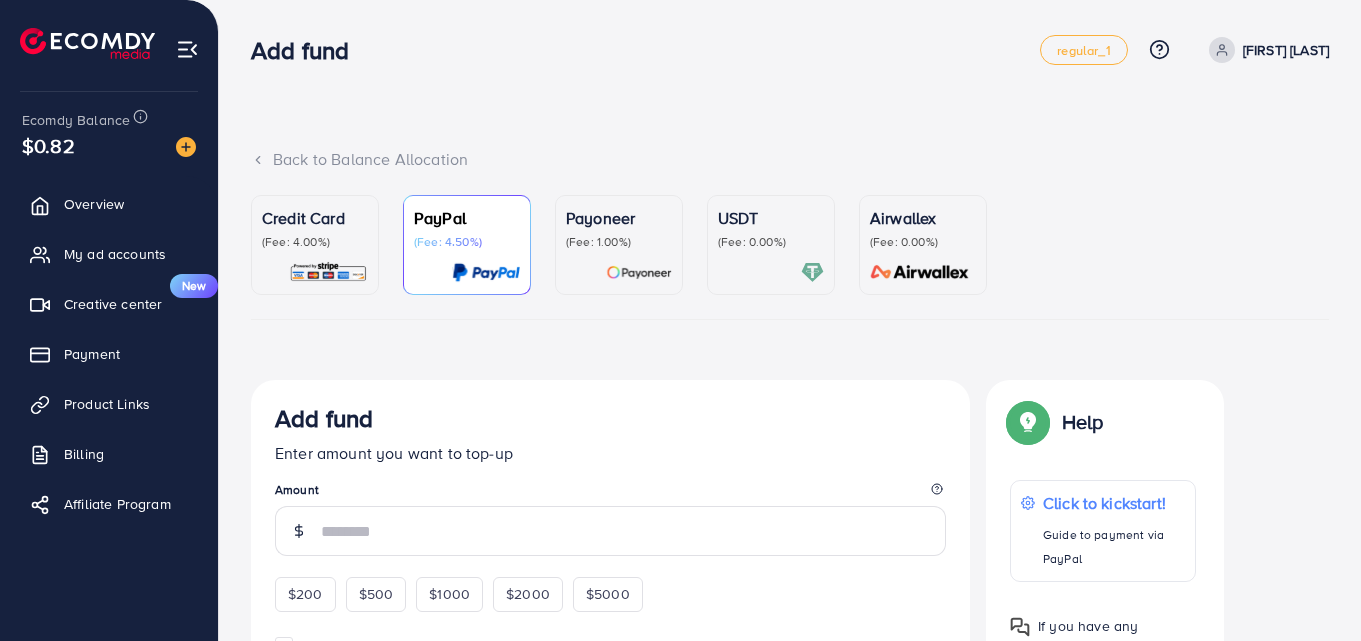 click at bounding box center [87, 43] 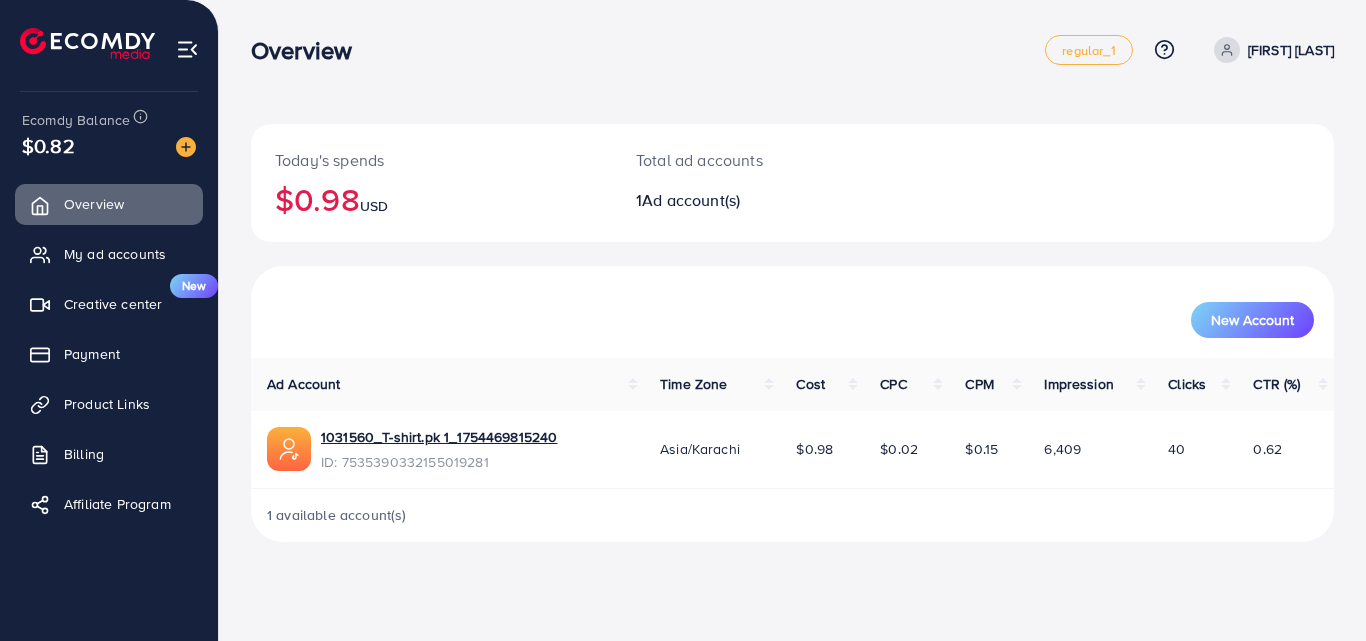 click 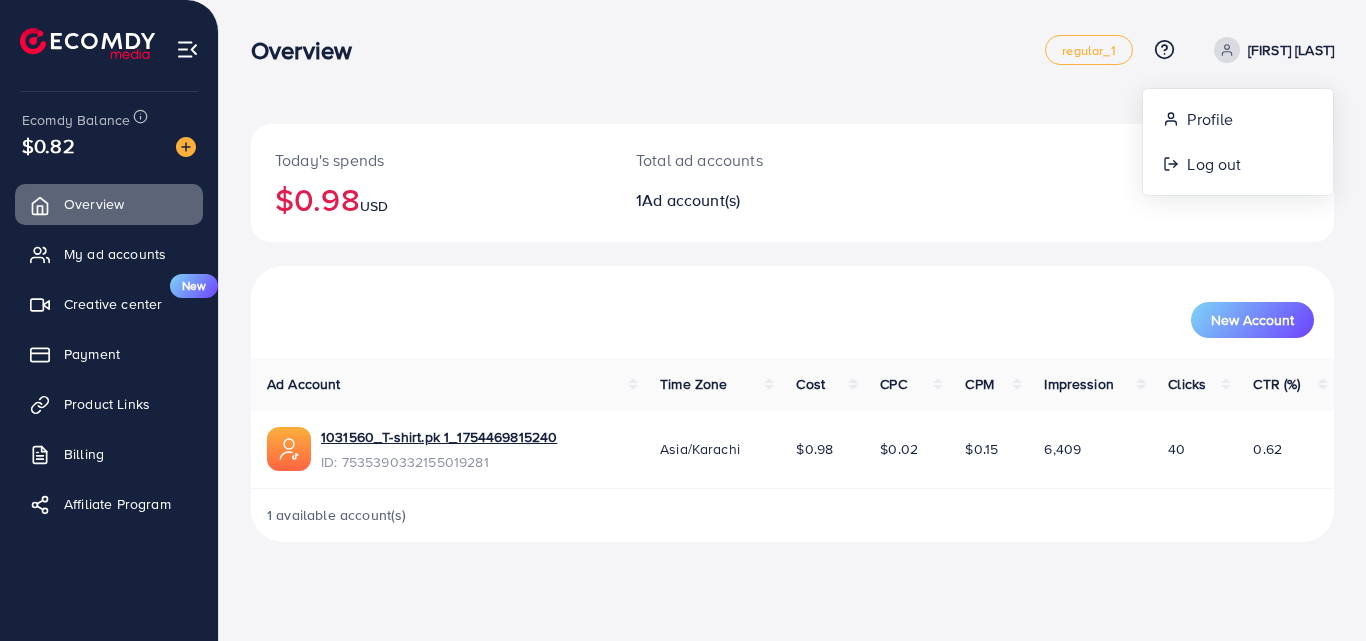 drag, startPoint x: 1240, startPoint y: 459, endPoint x: 1098, endPoint y: 453, distance: 142.12671 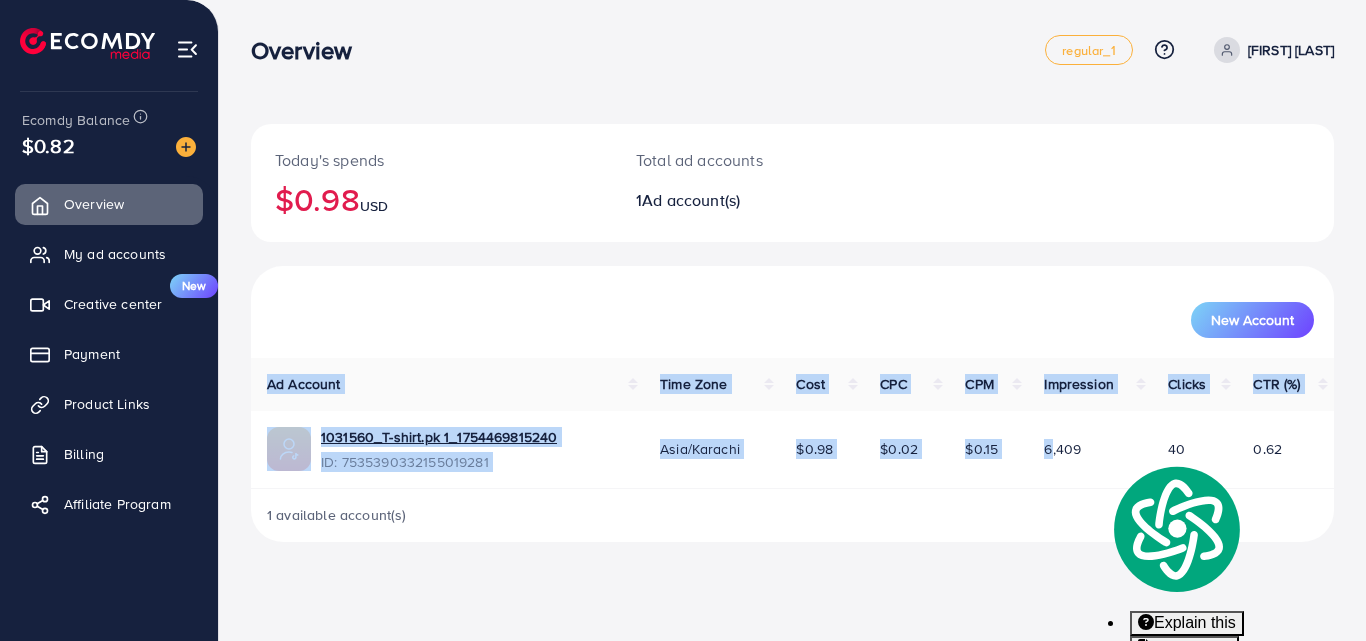 drag, startPoint x: 1085, startPoint y: 462, endPoint x: 1279, endPoint y: 434, distance: 196.01021 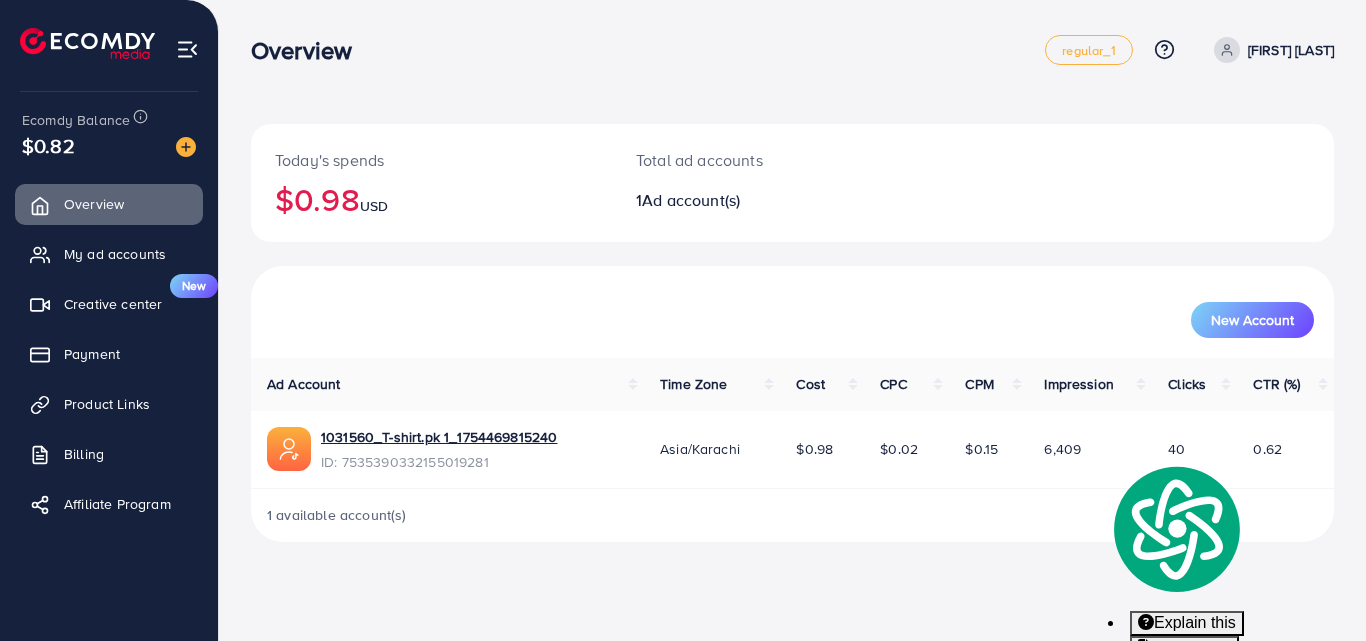 drag, startPoint x: 1135, startPoint y: 616, endPoint x: 1136, endPoint y: 580, distance: 36.013885 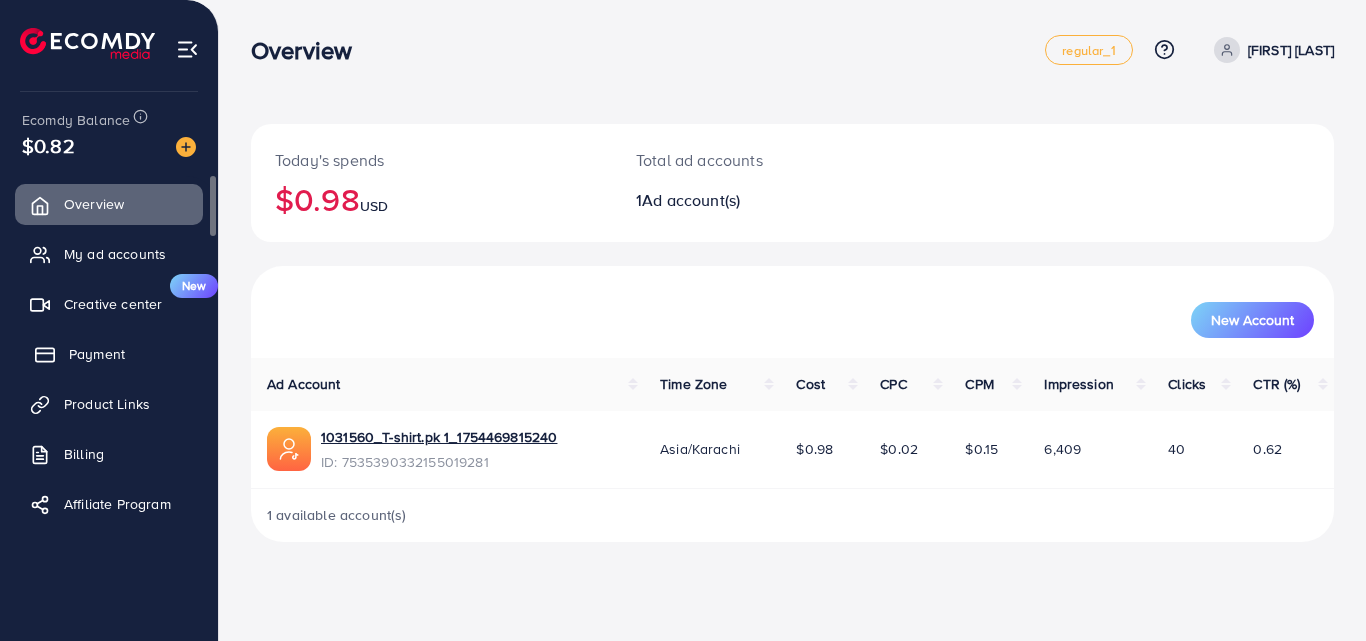 click on "Payment" at bounding box center [109, 354] 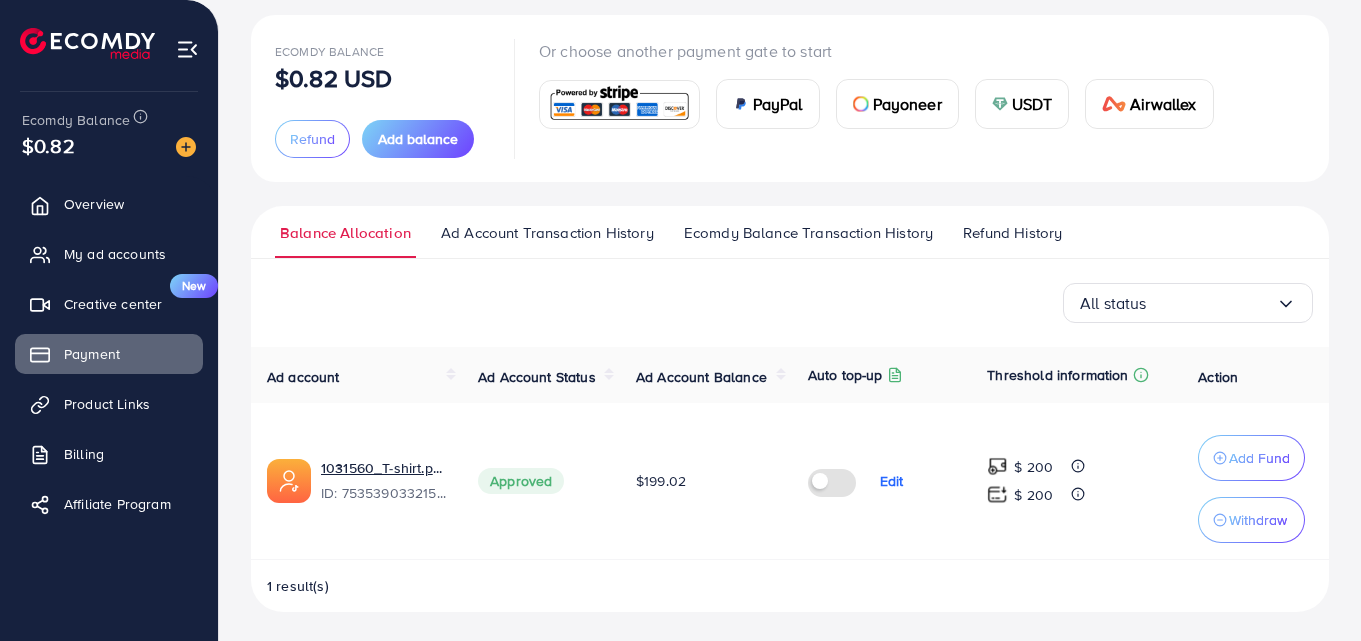 scroll, scrollTop: 112, scrollLeft: 0, axis: vertical 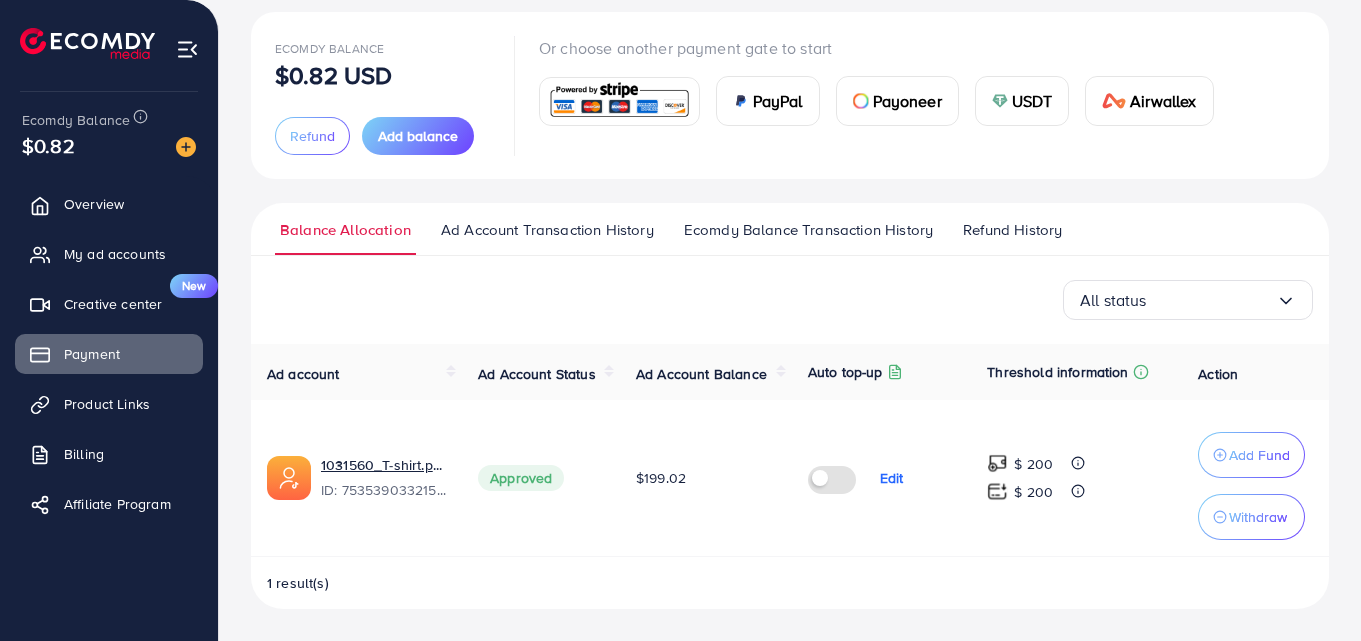 click at bounding box center [836, 477] 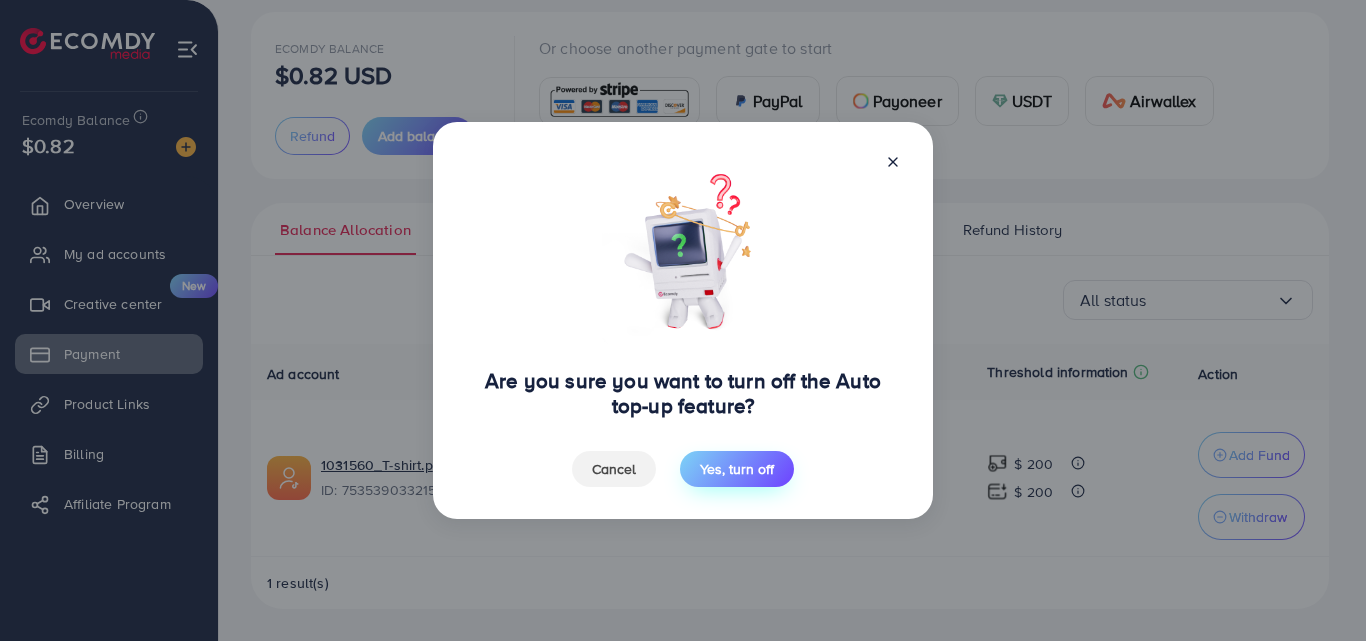 click on "Yes, turn off" at bounding box center (737, 469) 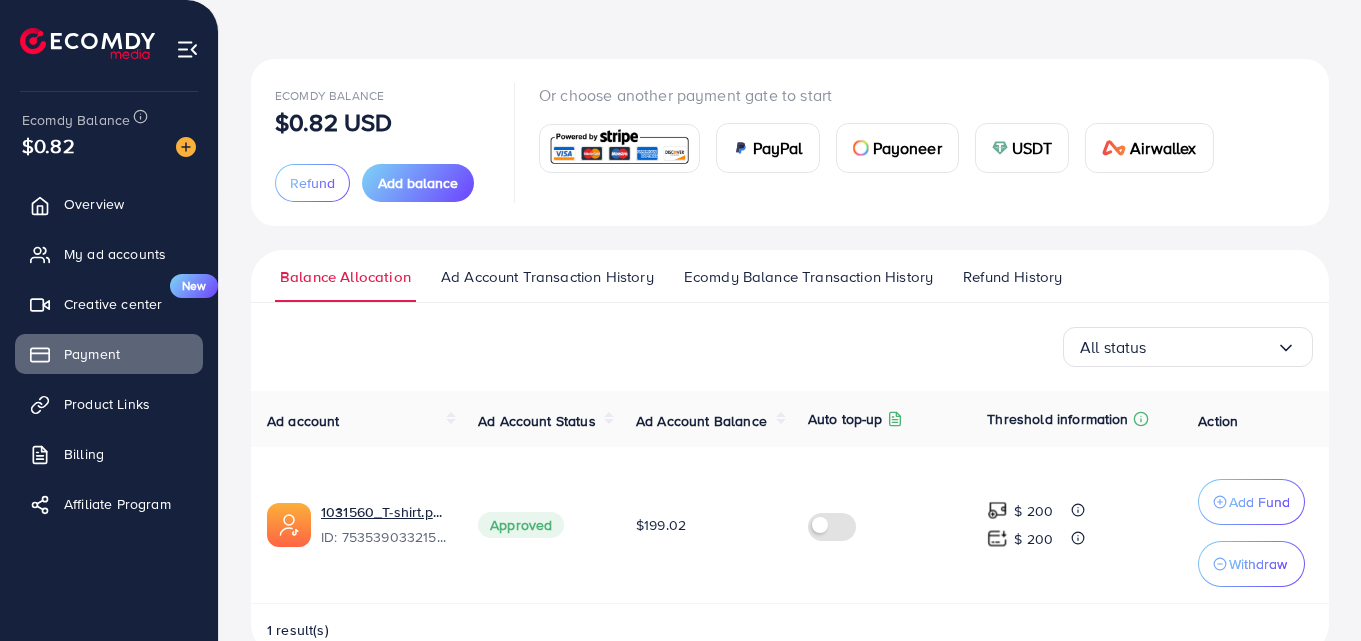 scroll, scrollTop: 112, scrollLeft: 0, axis: vertical 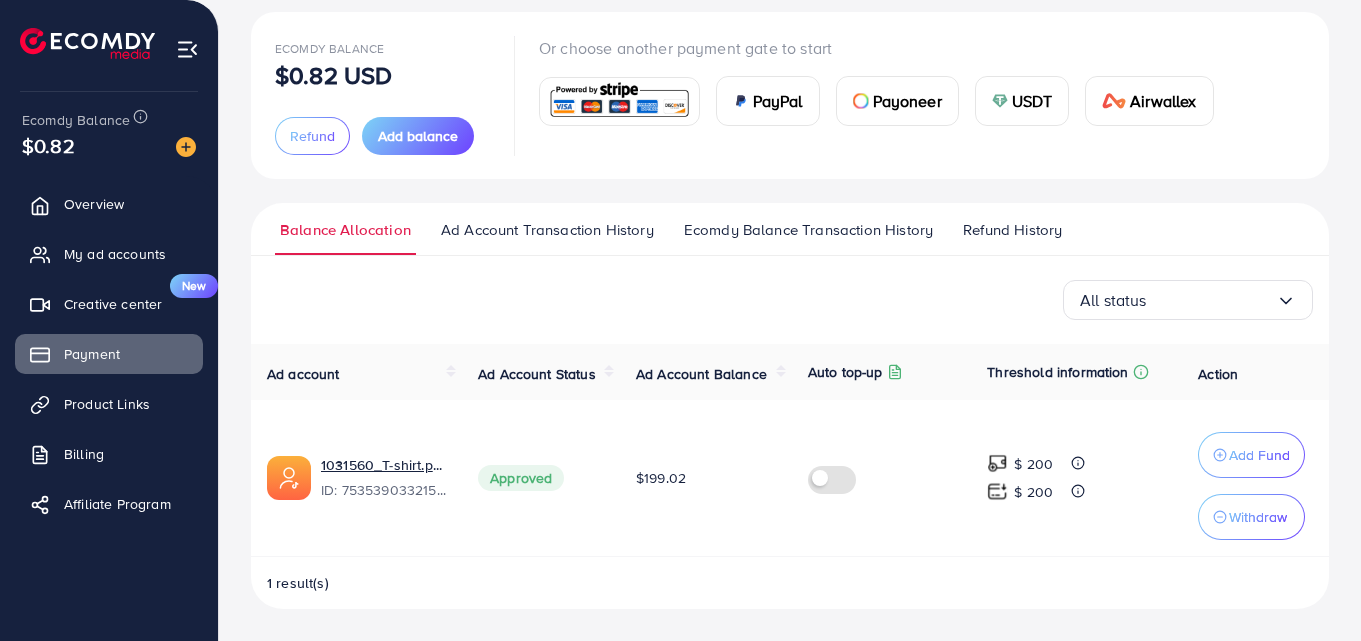 click on "$ 200" at bounding box center (1076, 464) 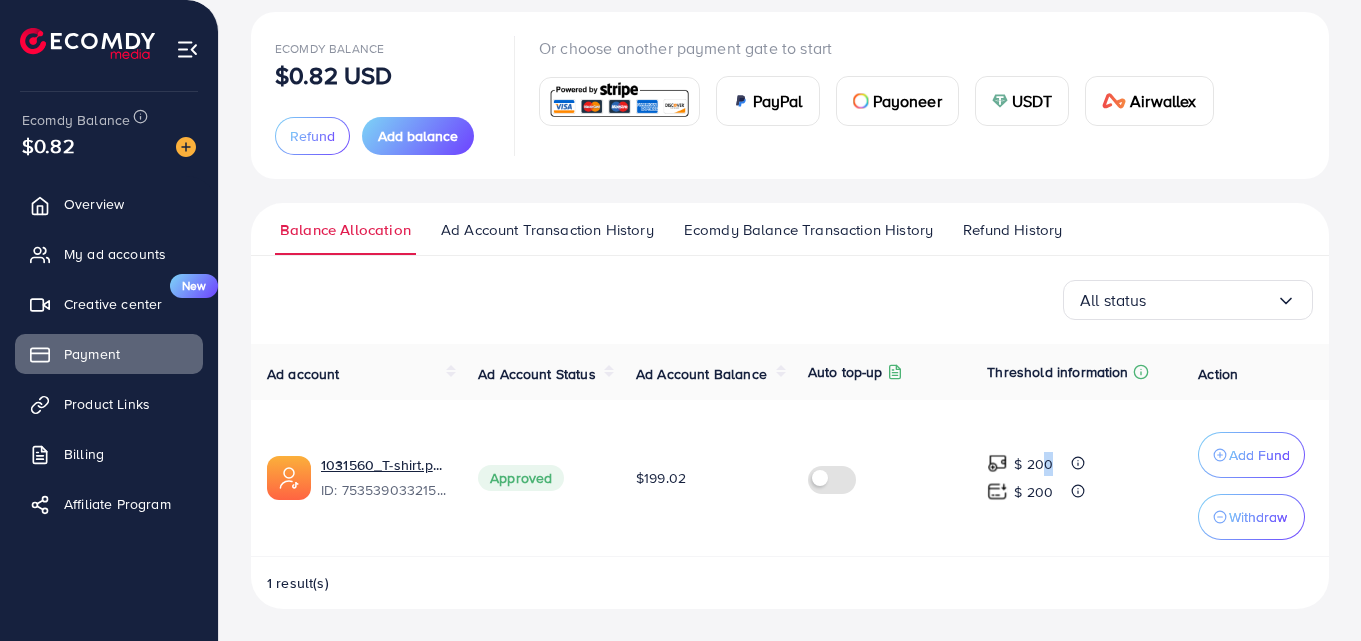 click on "$ 200" at bounding box center [1033, 464] 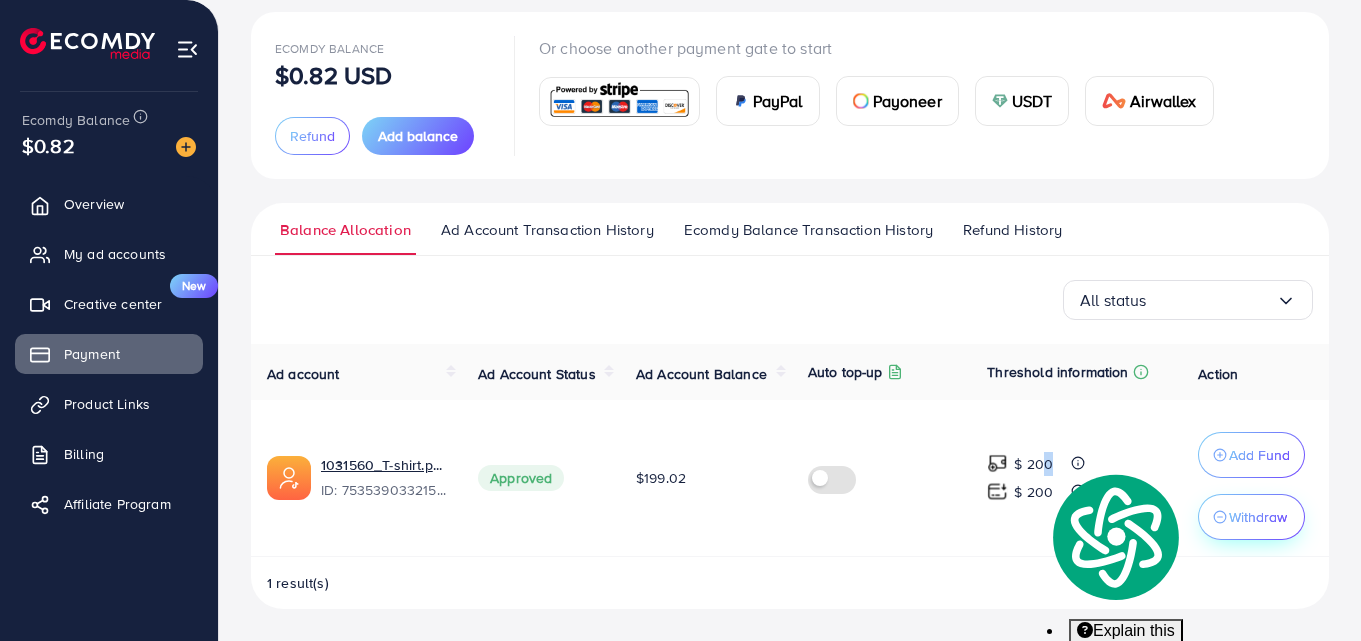 click on "Withdraw" at bounding box center [1251, 517] 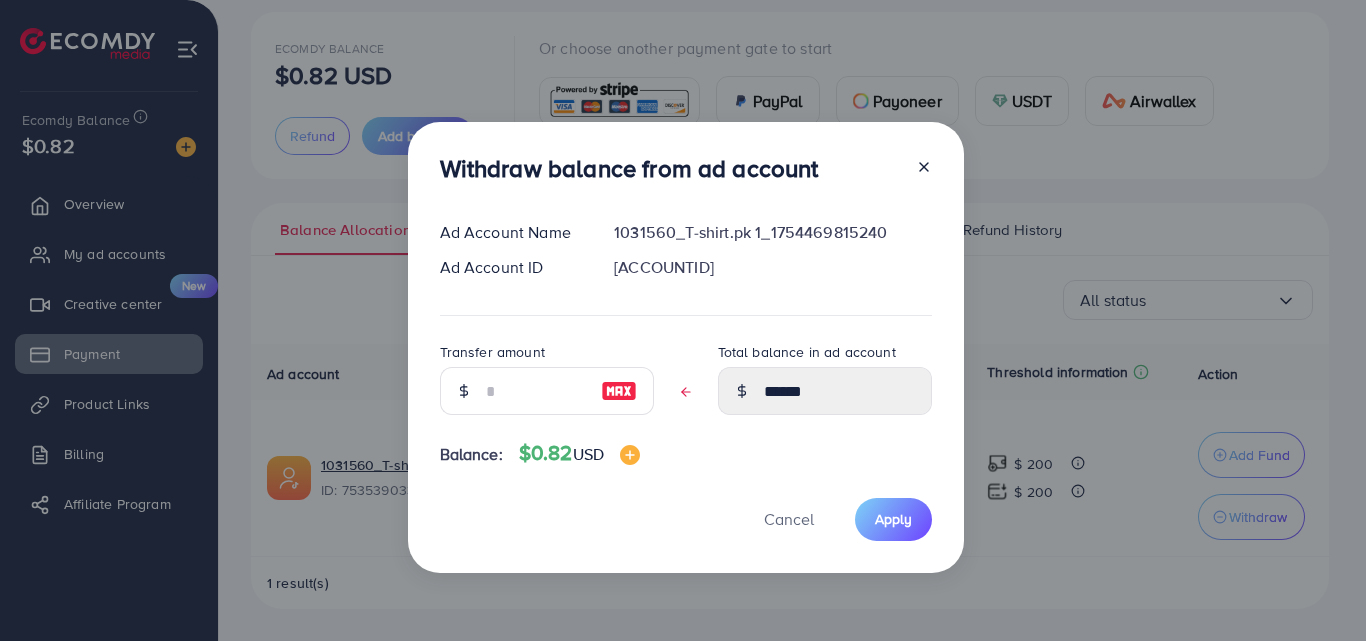 click on "Transfer amount   Total balance in ad account  ******" at bounding box center (686, 385) 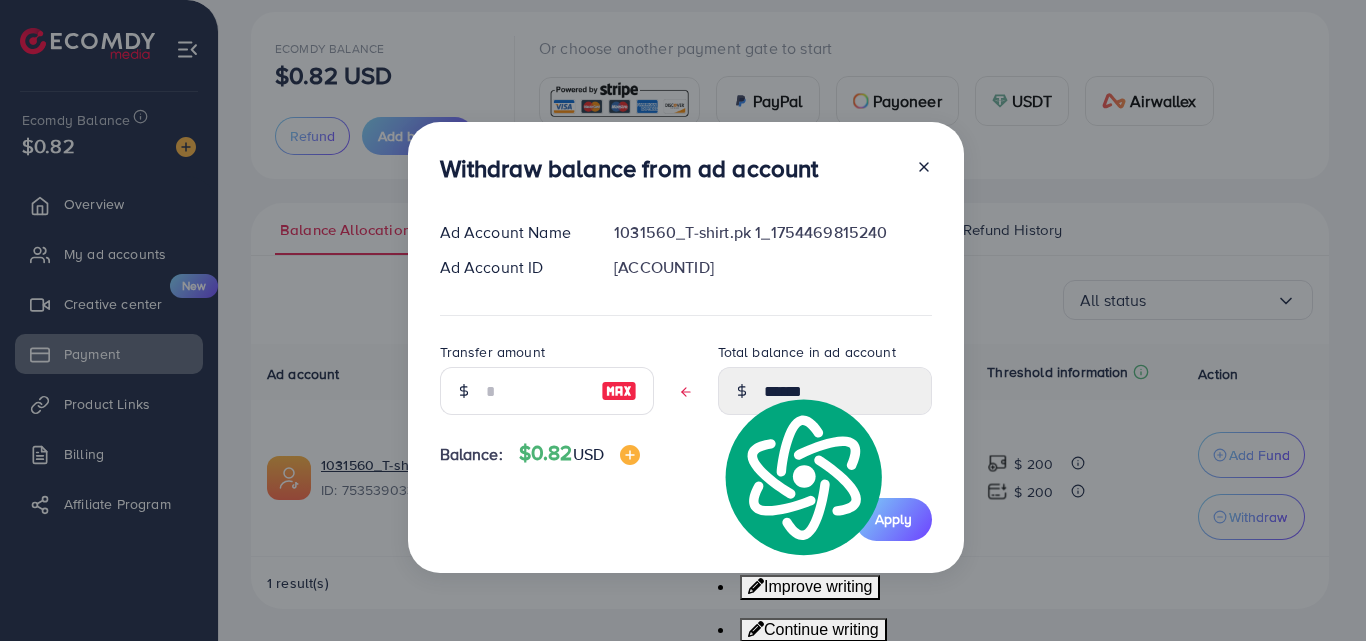 click on "Withdraw balance from ad account   Ad Account Name   1031560_T-shirt.pk 1_1754469815240   Ad Account ID   7535390332155019281   Transfer amount   Total balance in ad account  ****** Balance:  $0.82  USD   Cancel   Apply" at bounding box center [686, 347] 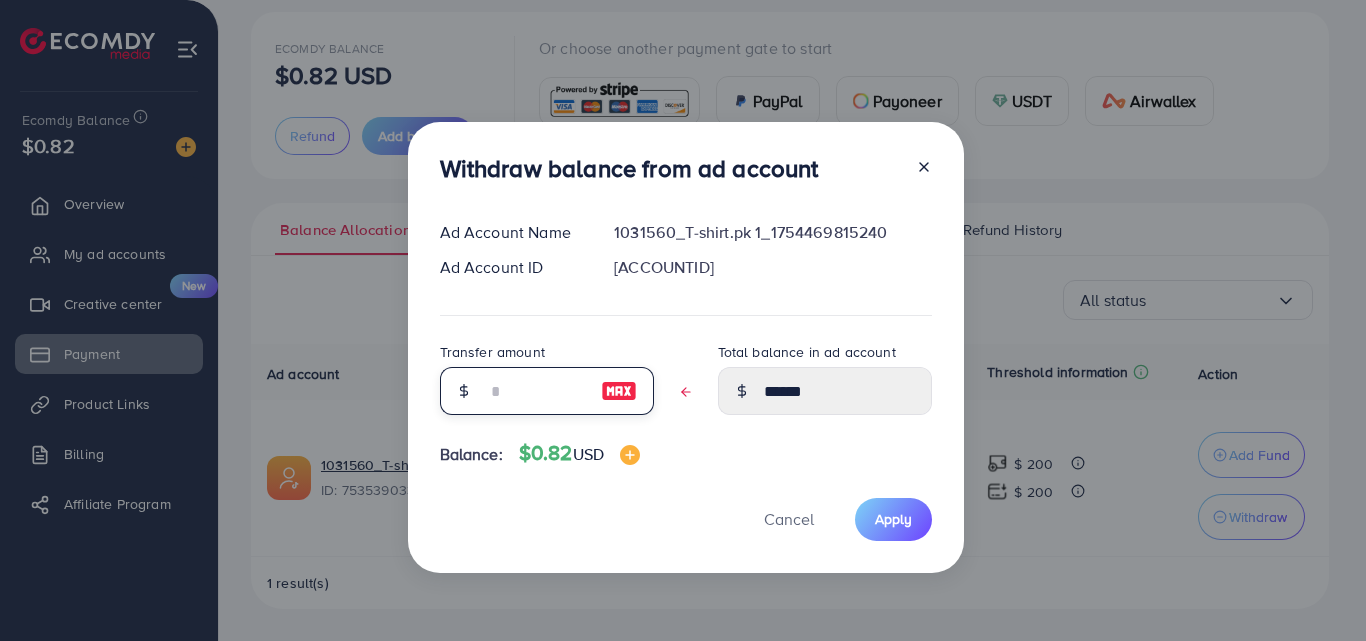 click at bounding box center (536, 391) 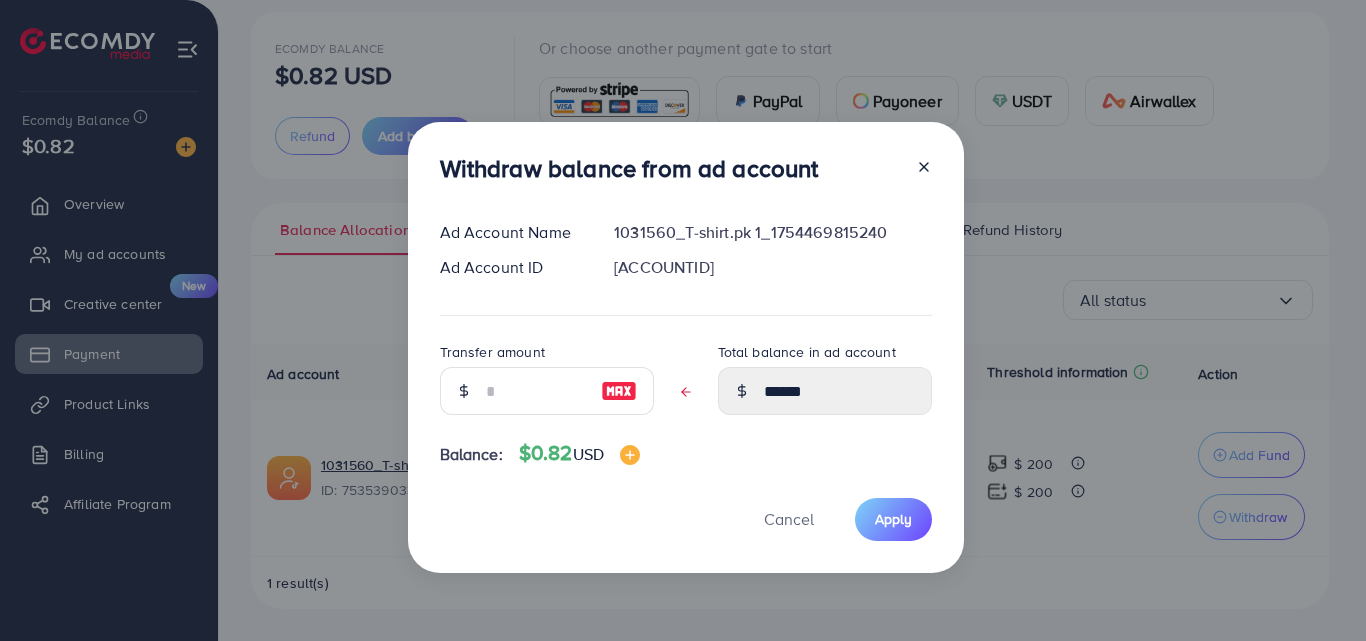 click at bounding box center [916, 172] 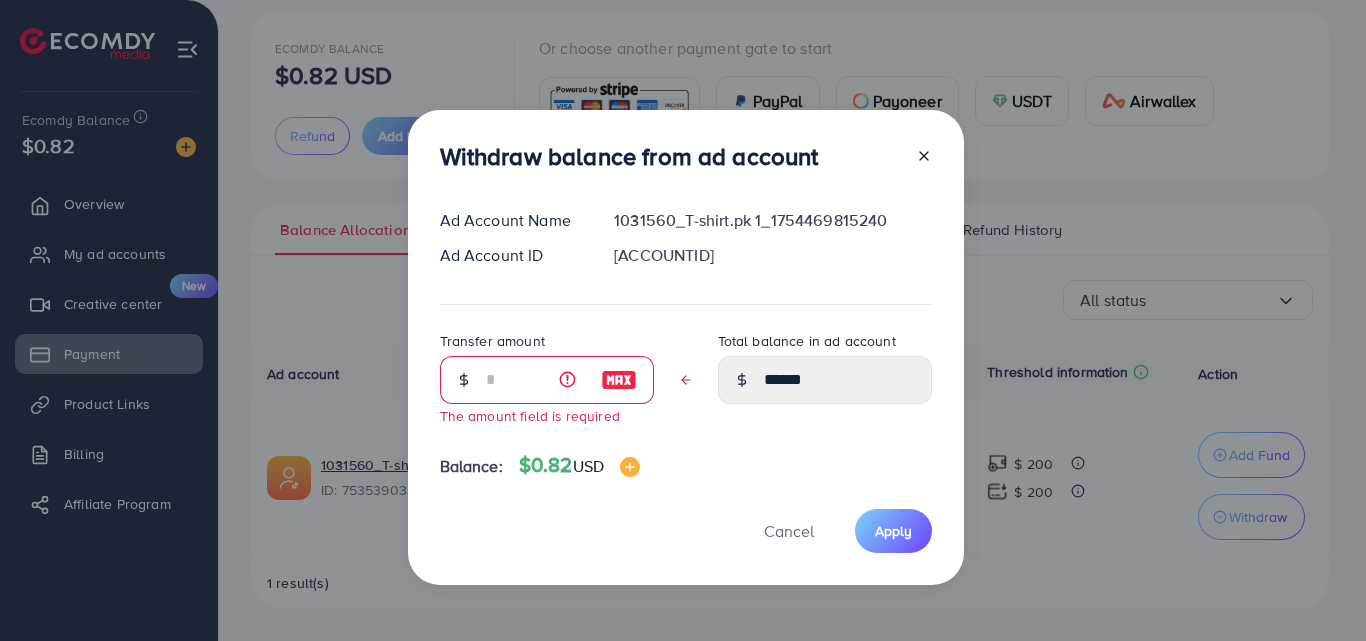 click at bounding box center [916, 160] 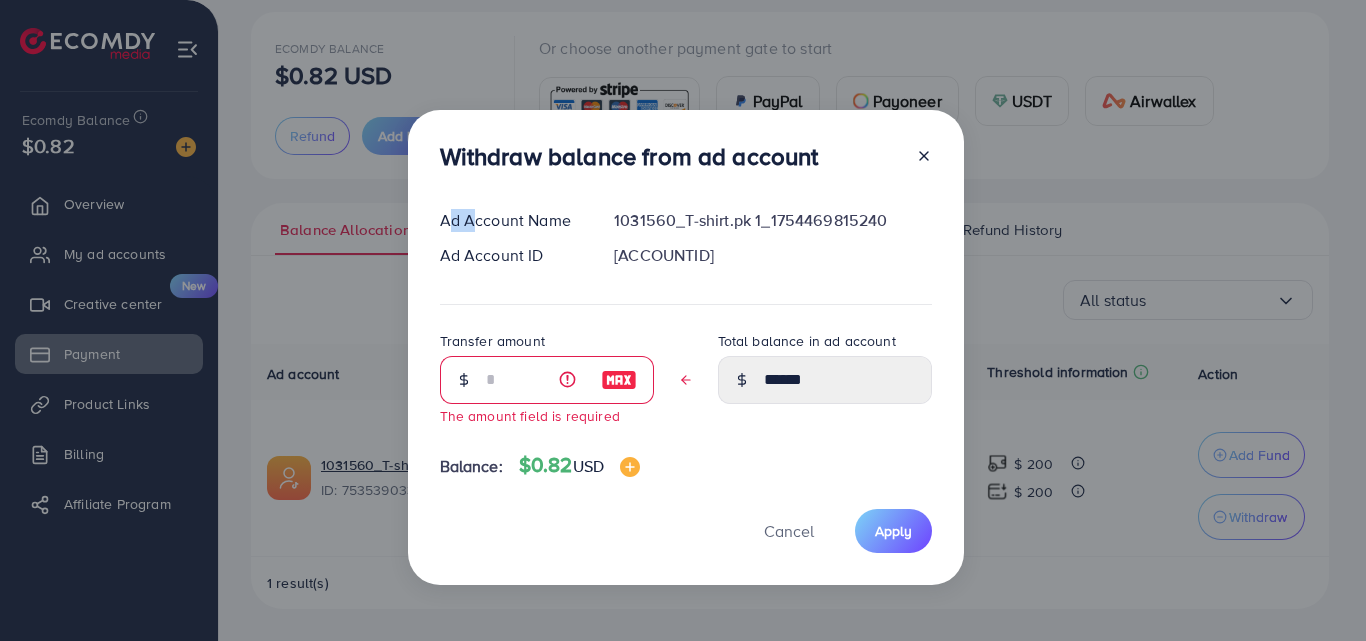 click at bounding box center [916, 160] 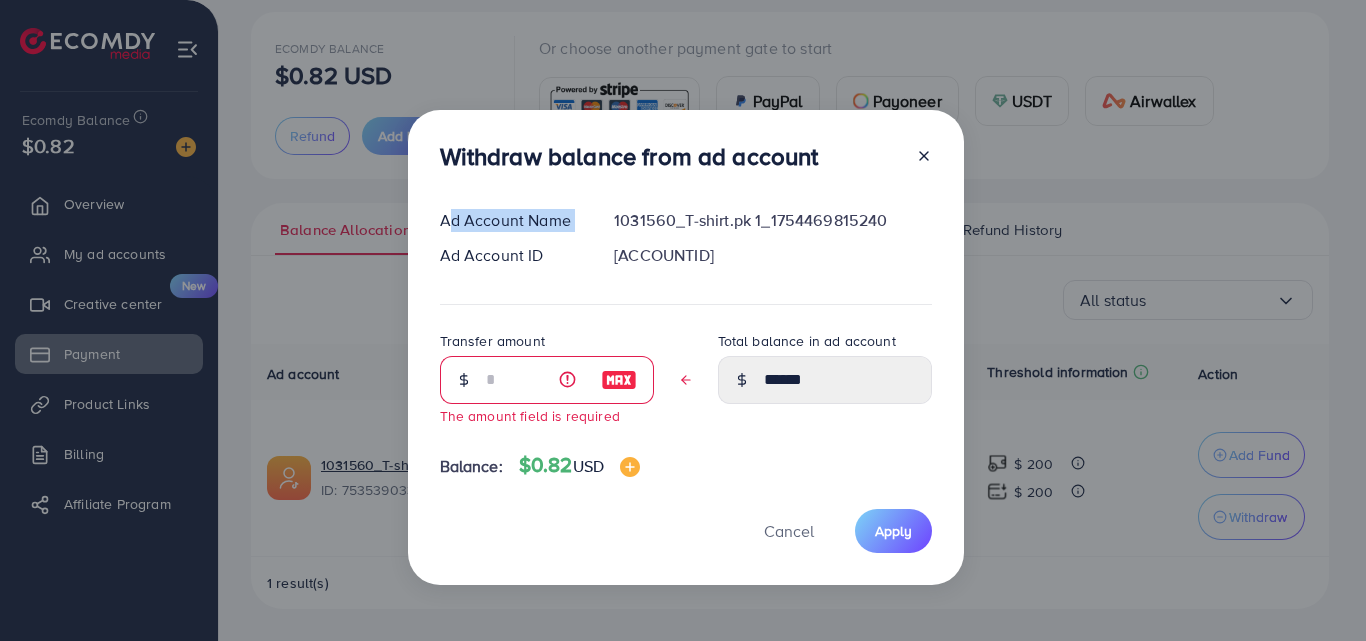 click at bounding box center (916, 160) 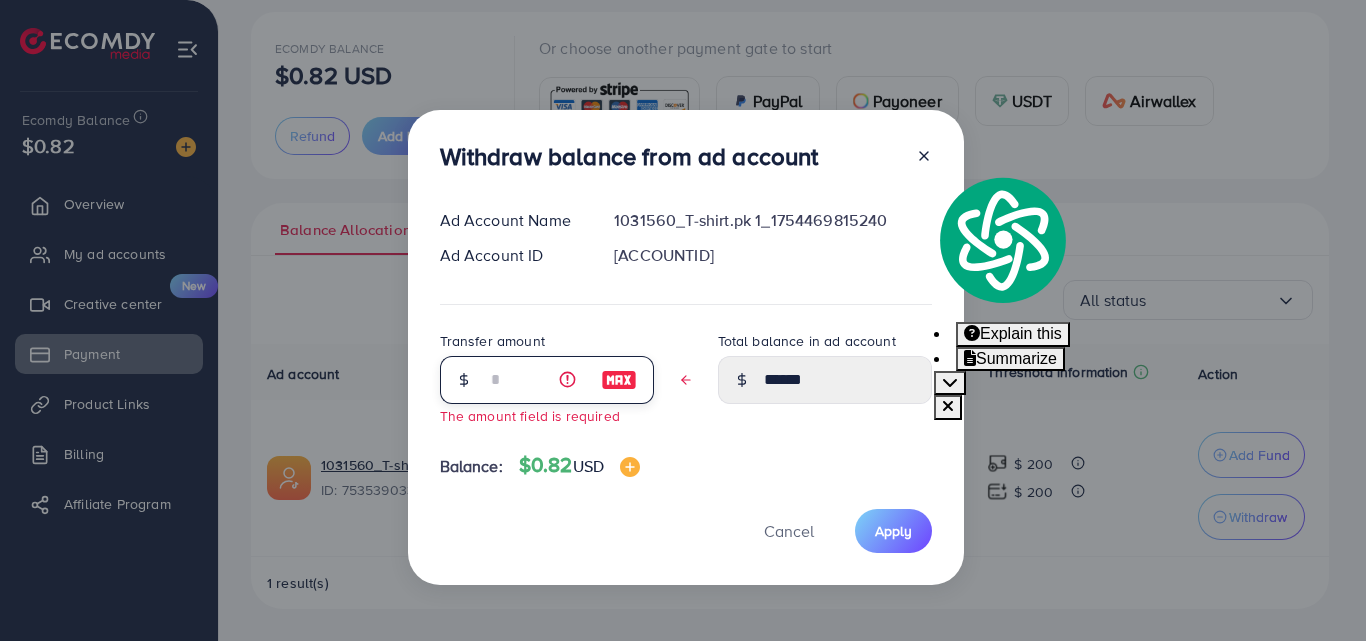 click at bounding box center (536, 380) 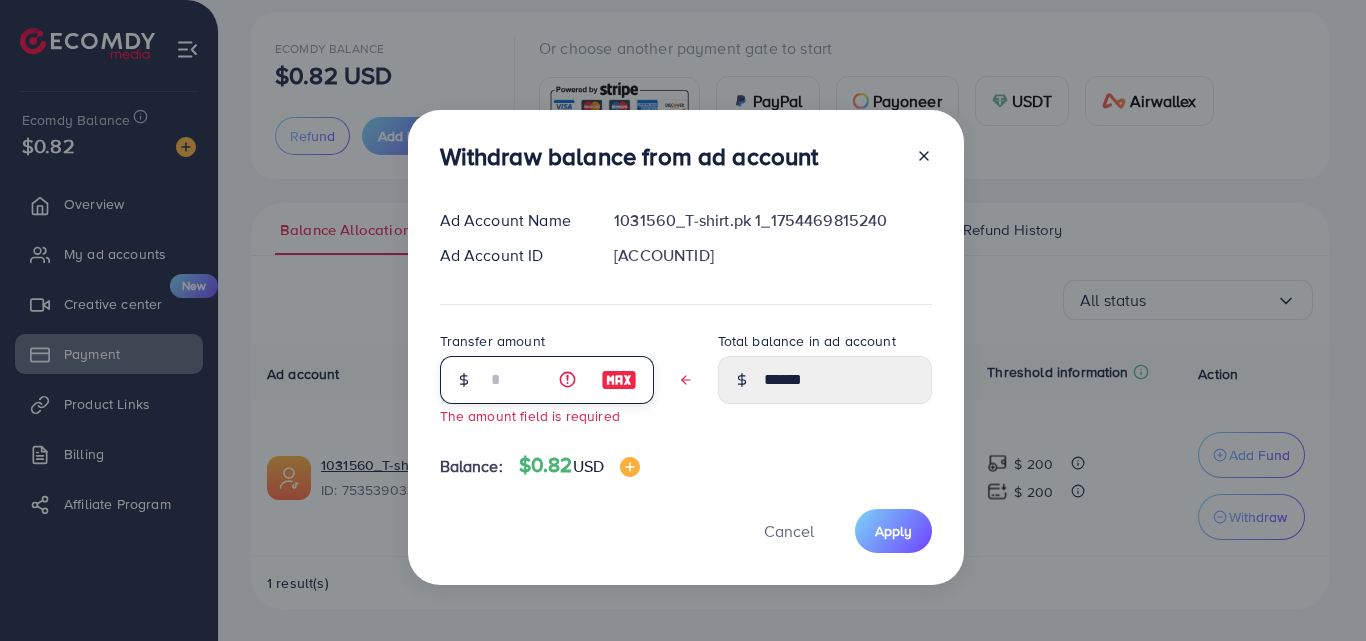 type on "*" 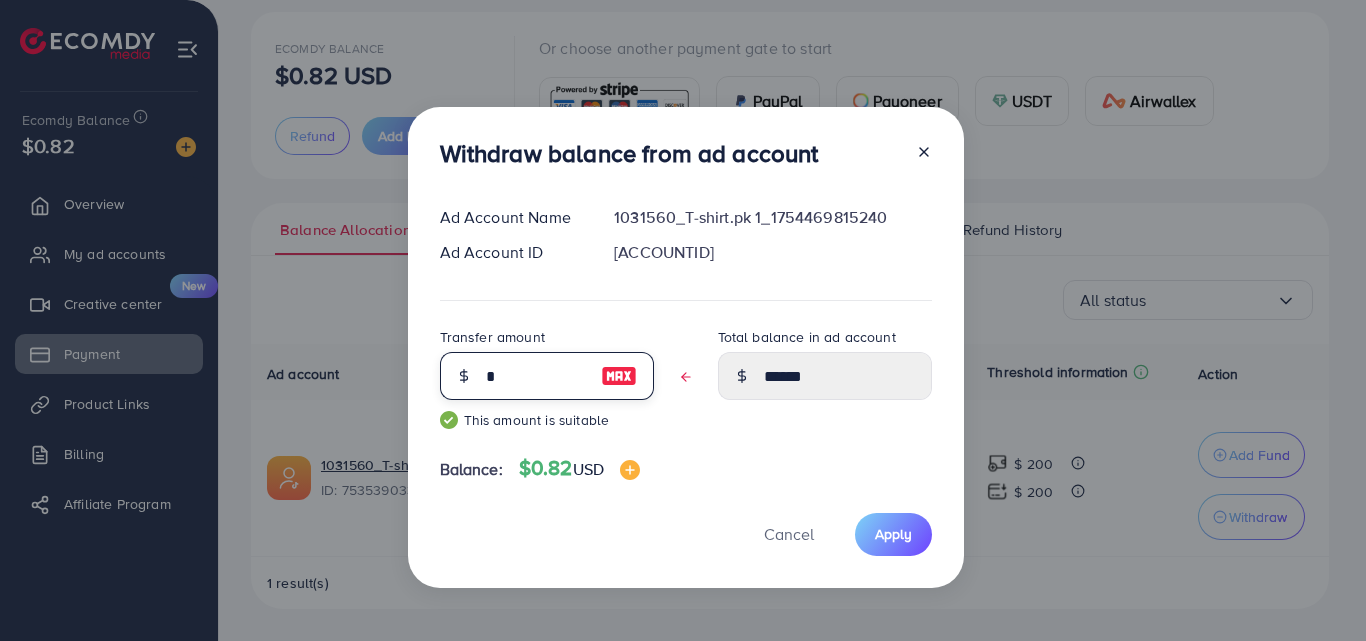 type on "******" 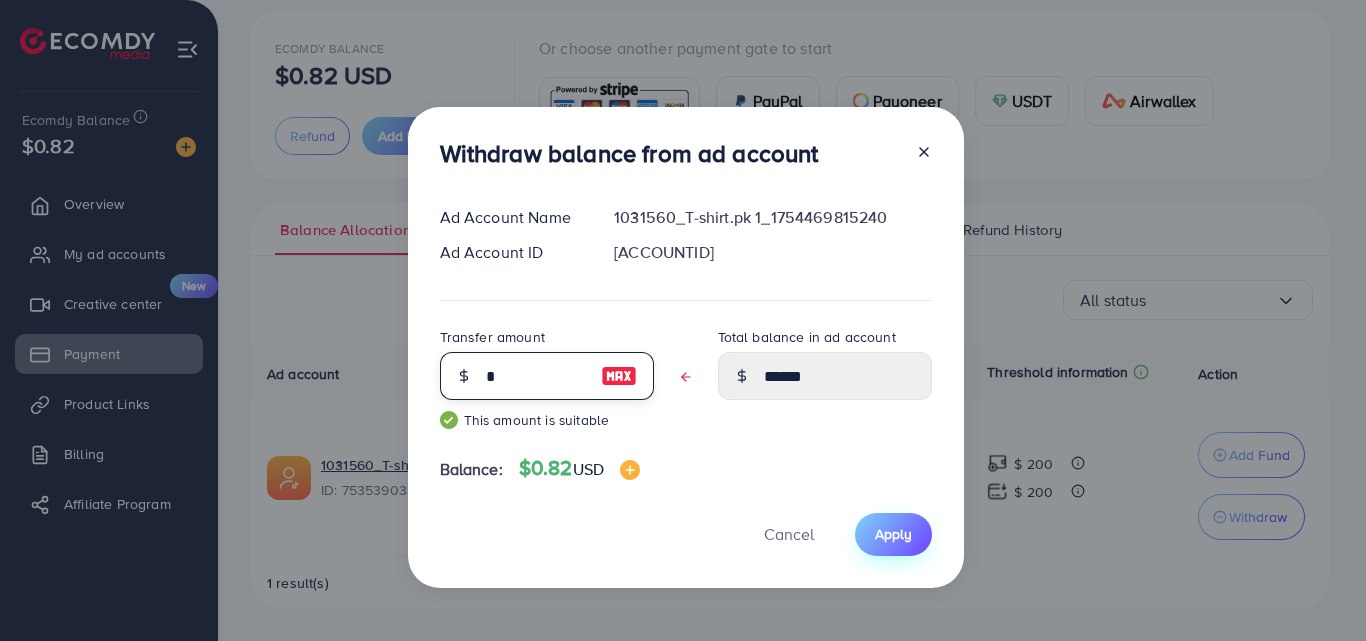 type on "*" 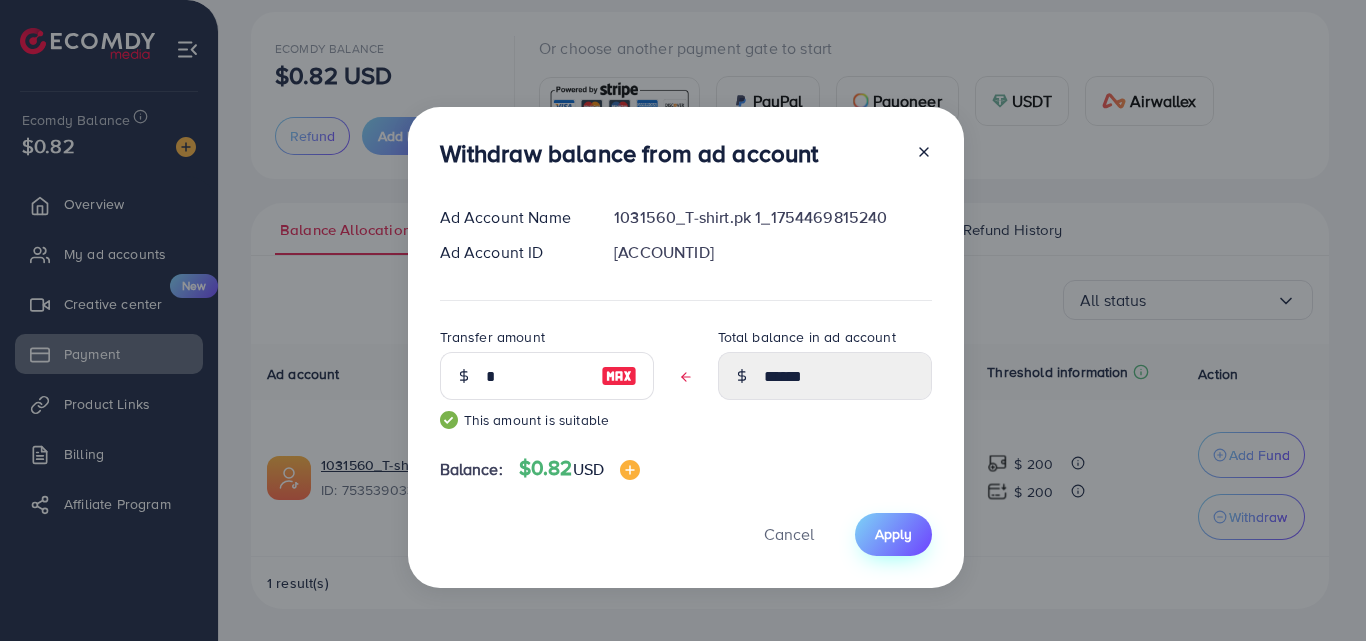 click on "Apply" at bounding box center [893, 534] 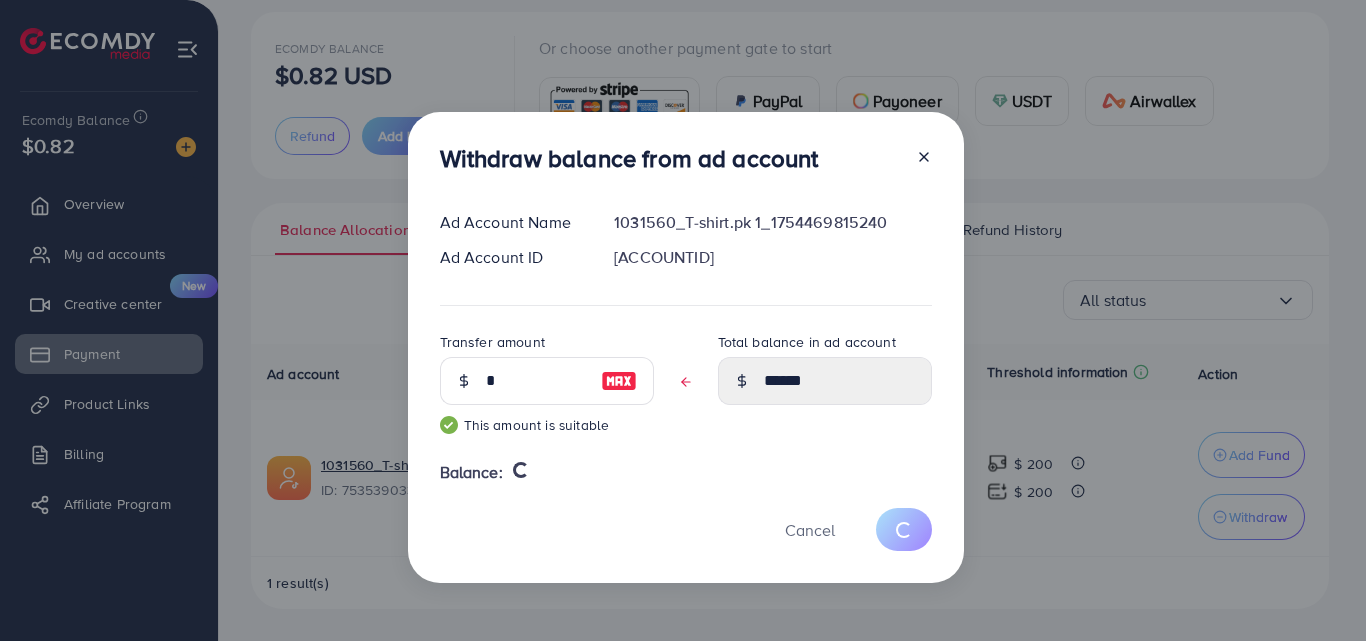 type 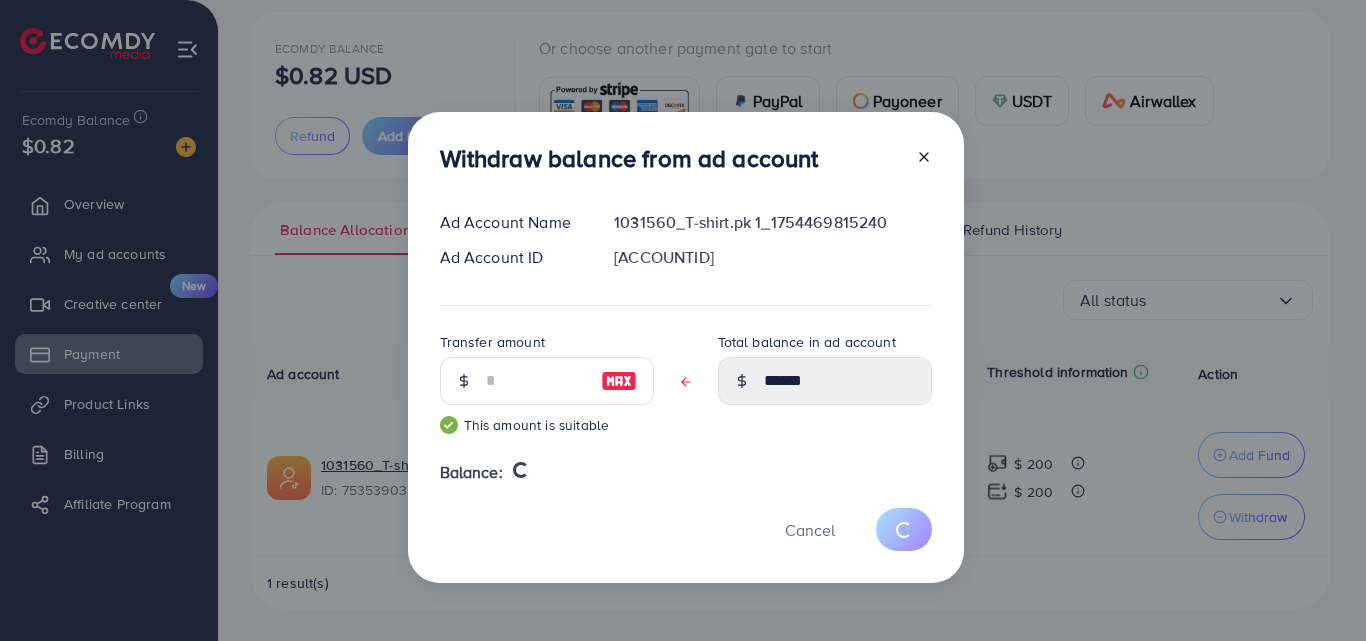 type on "******" 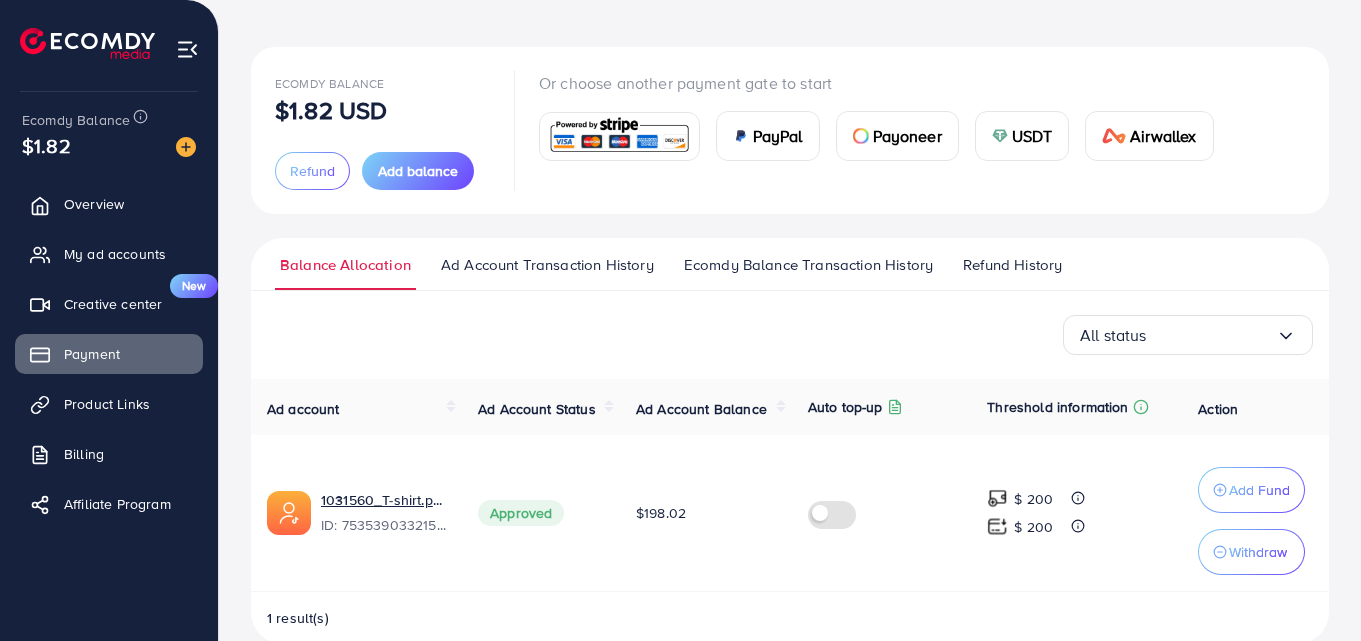 scroll, scrollTop: 112, scrollLeft: 0, axis: vertical 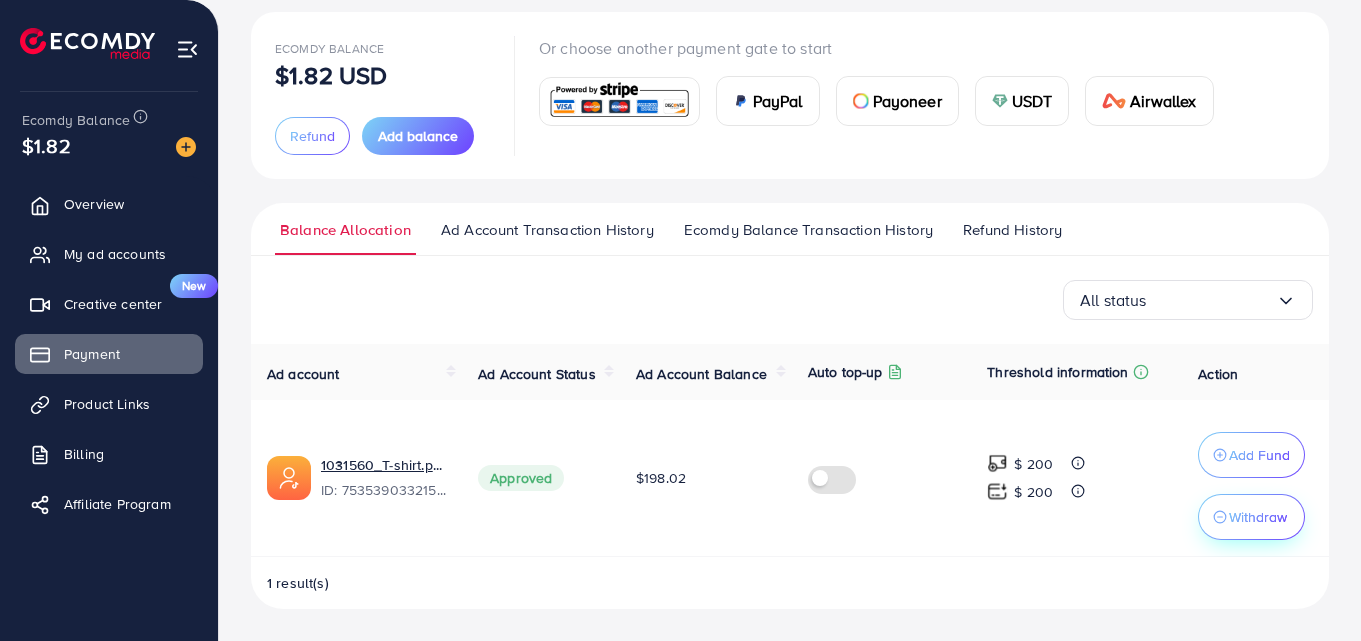 click on "Withdraw" at bounding box center (1251, 517) 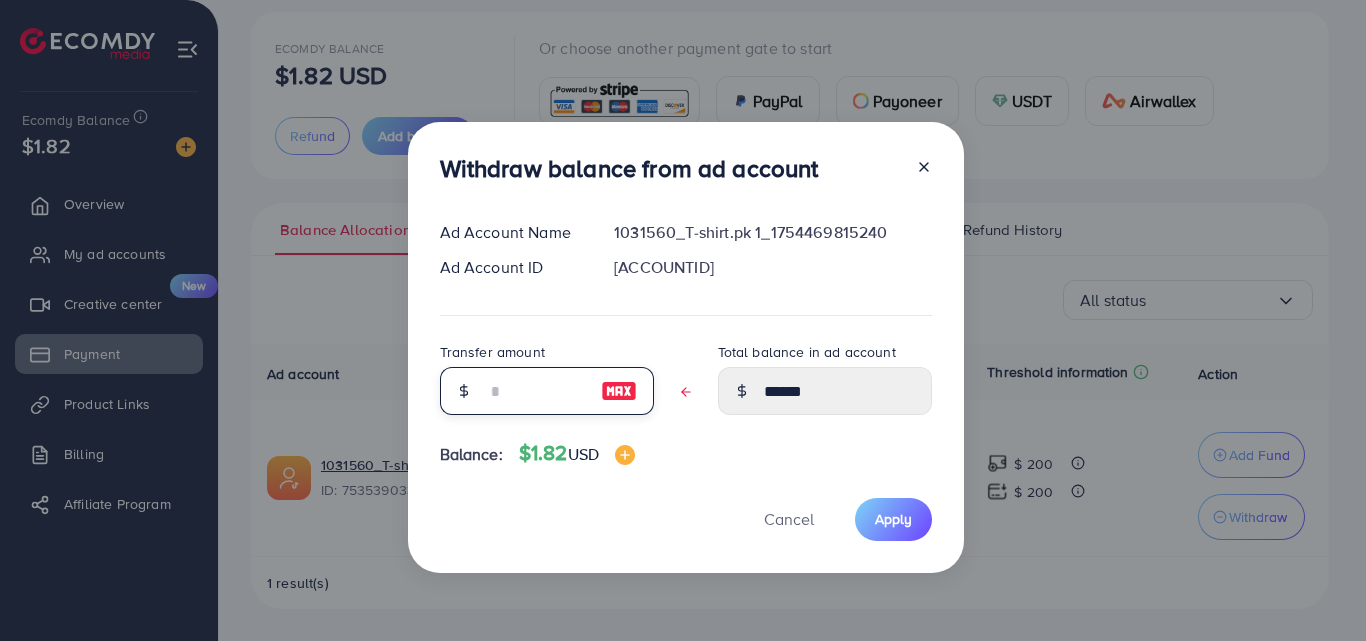 drag, startPoint x: 485, startPoint y: 388, endPoint x: 435, endPoint y: 375, distance: 51.662365 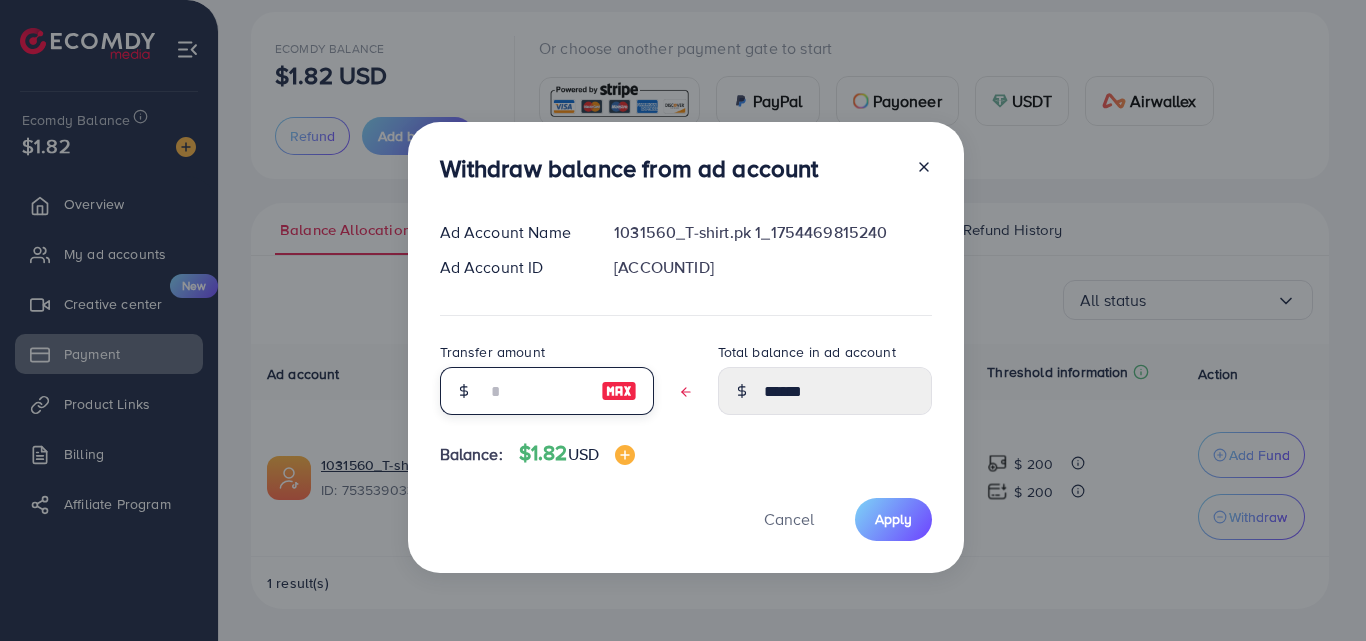 click on "Withdraw balance from ad account   Ad Account Name   1031560_T-shirt.pk 1_1754469815240   Ad Account ID   7535390332155019281   Transfer amount   Total balance in ad account  ****** Balance:  $1.82  USD   Cancel   Apply" at bounding box center [686, 347] 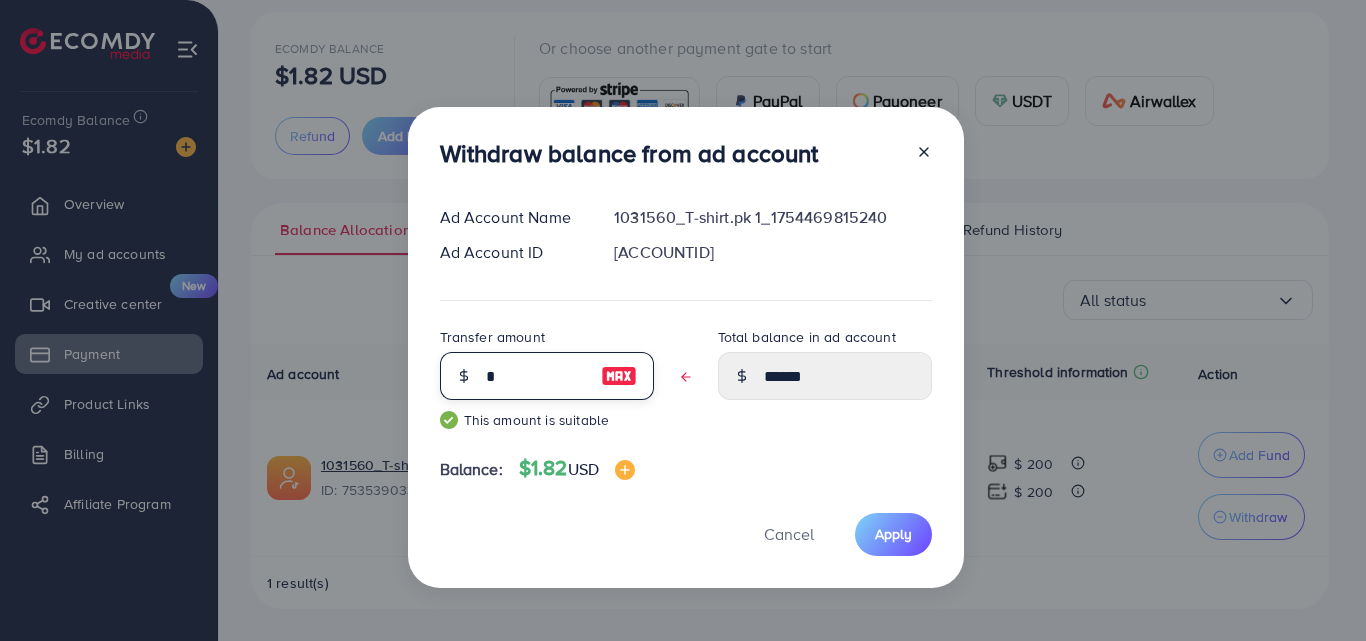 type on "******" 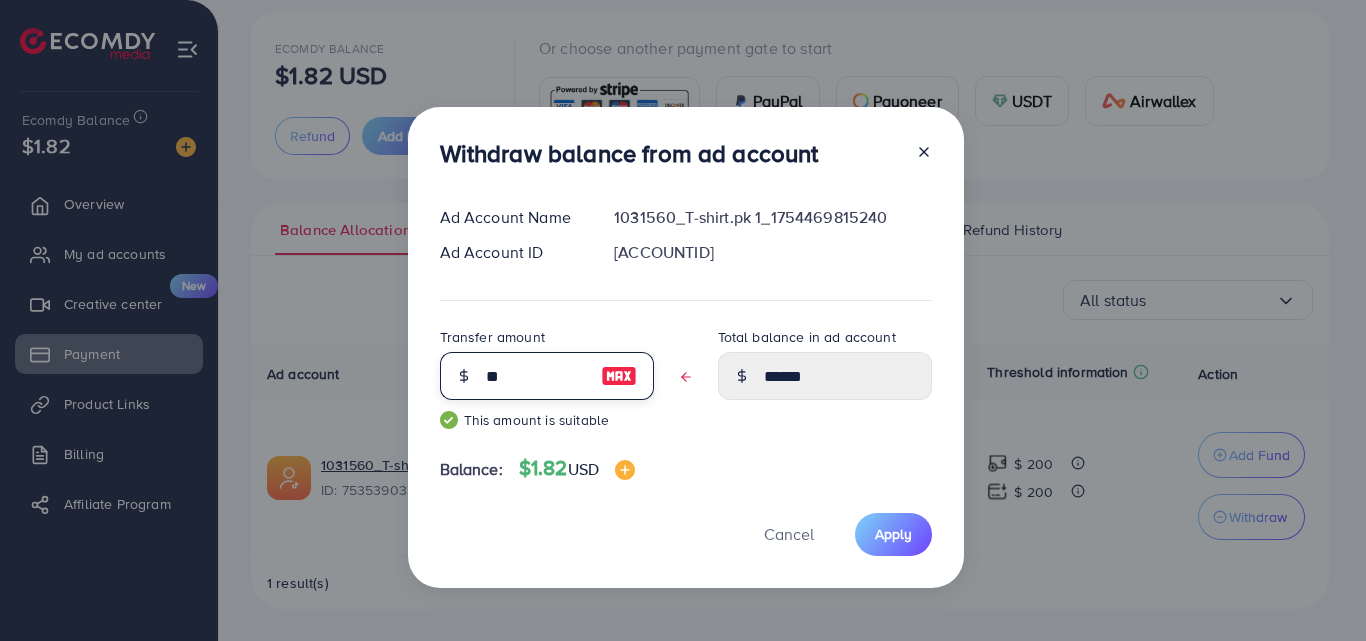 type on "******" 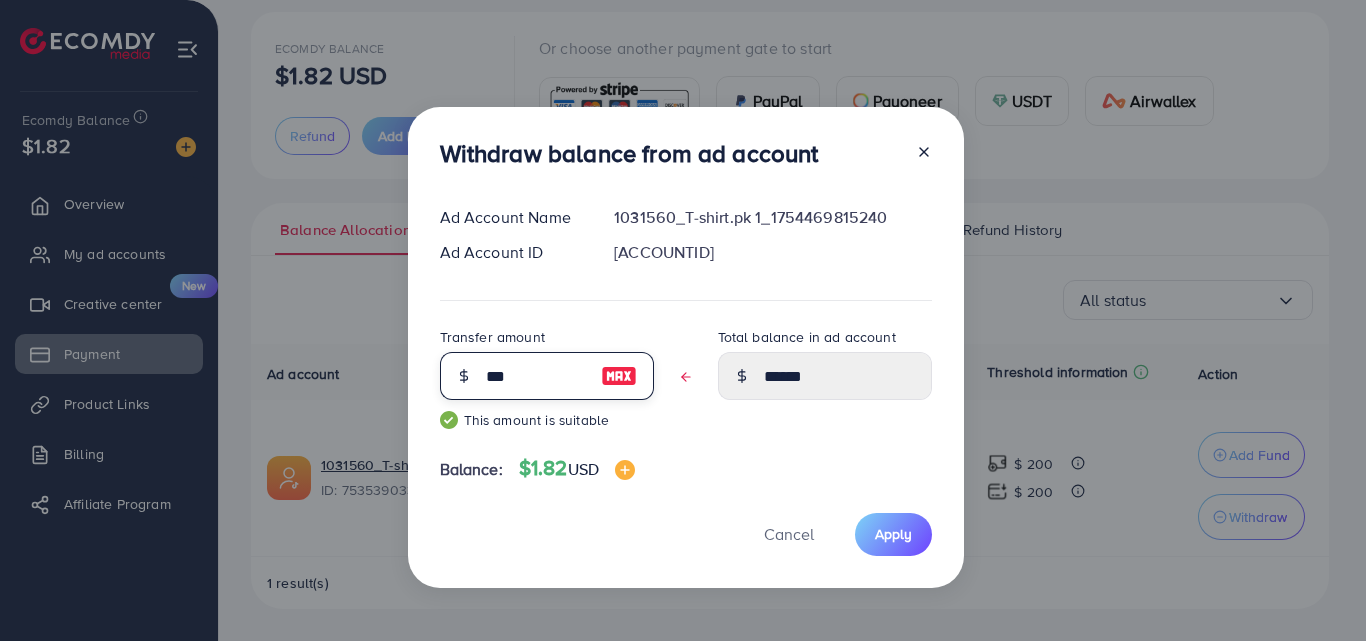 type on "****" 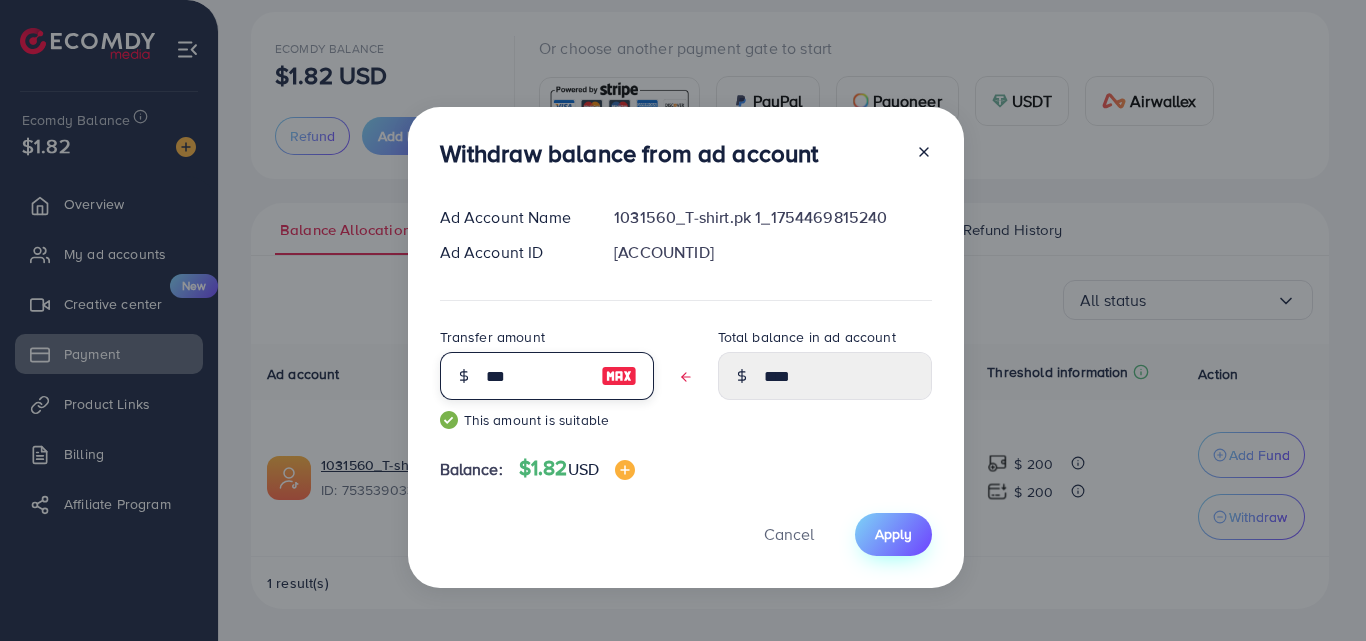 type on "***" 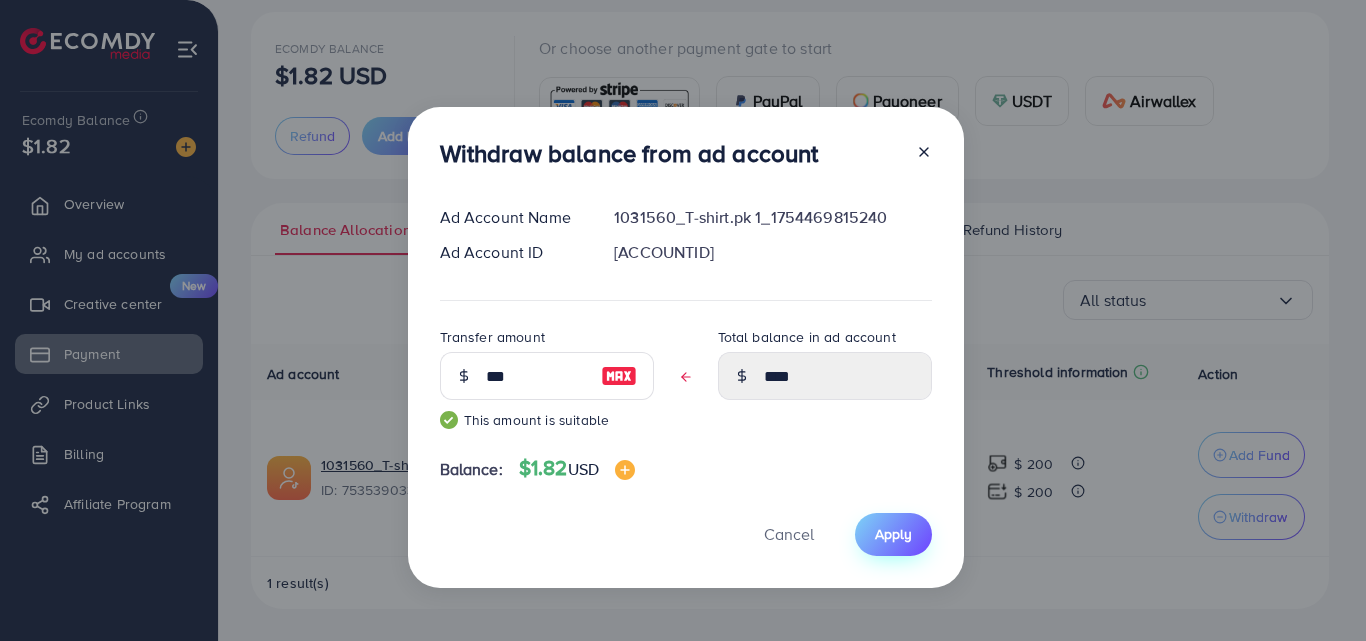 click on "Apply" at bounding box center (893, 534) 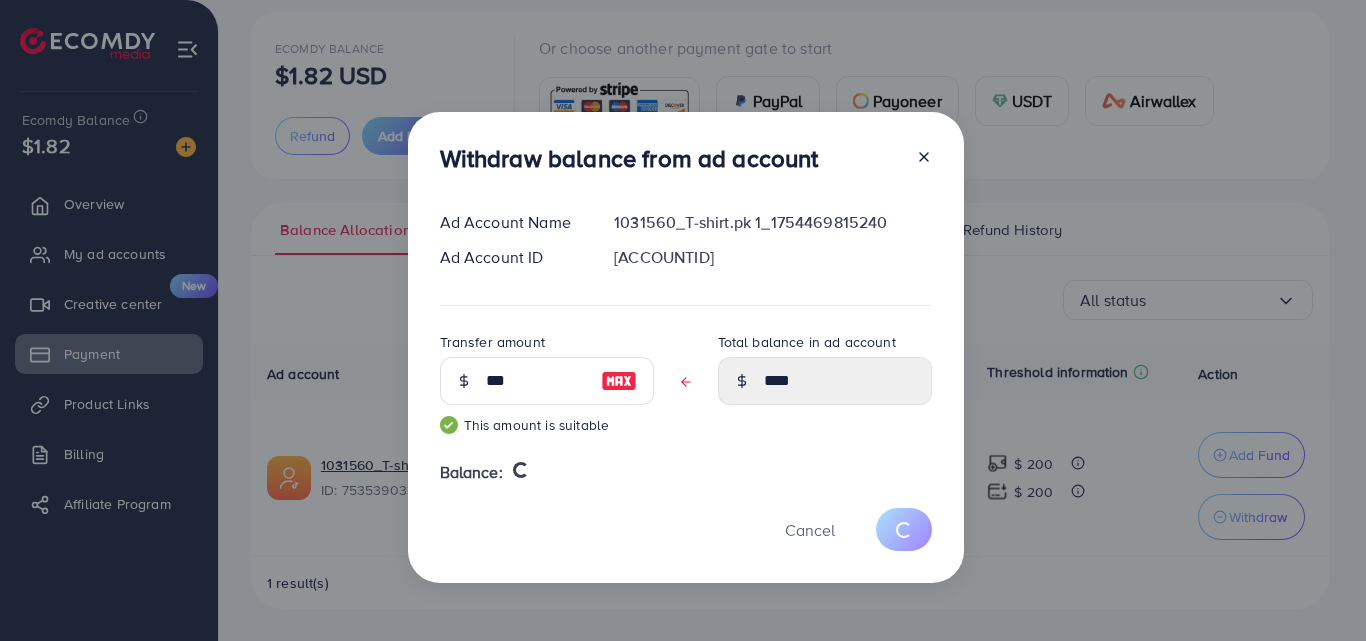 type 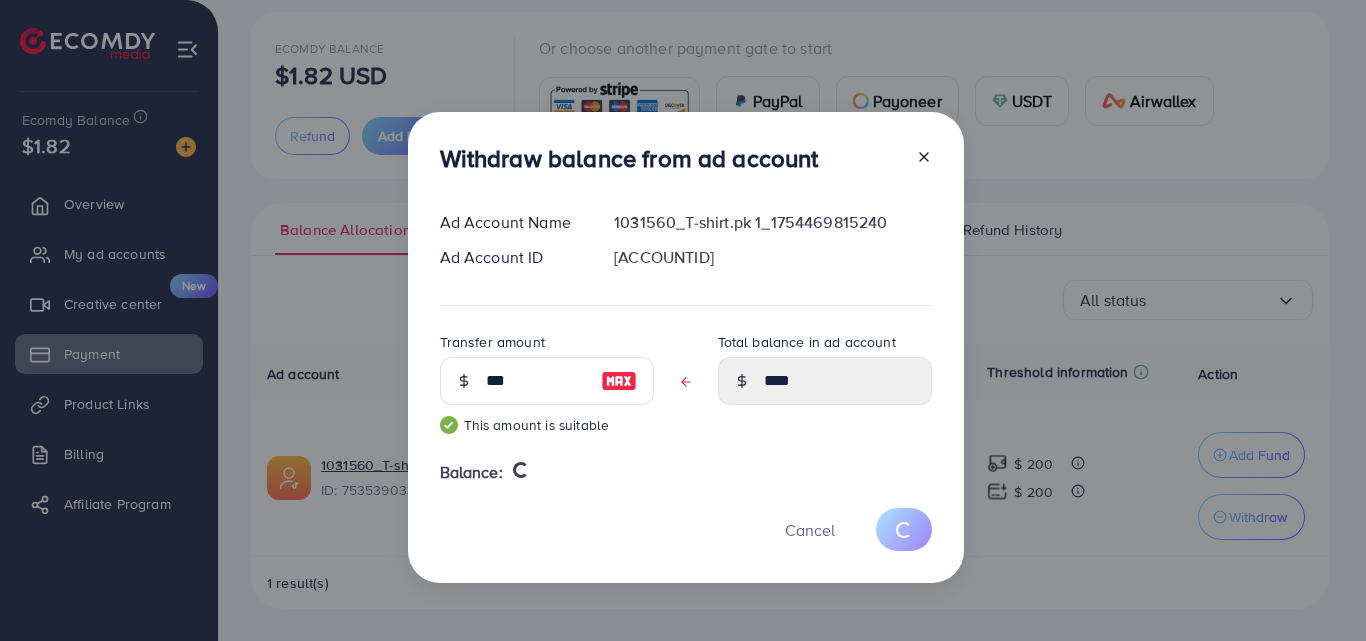 type on "******" 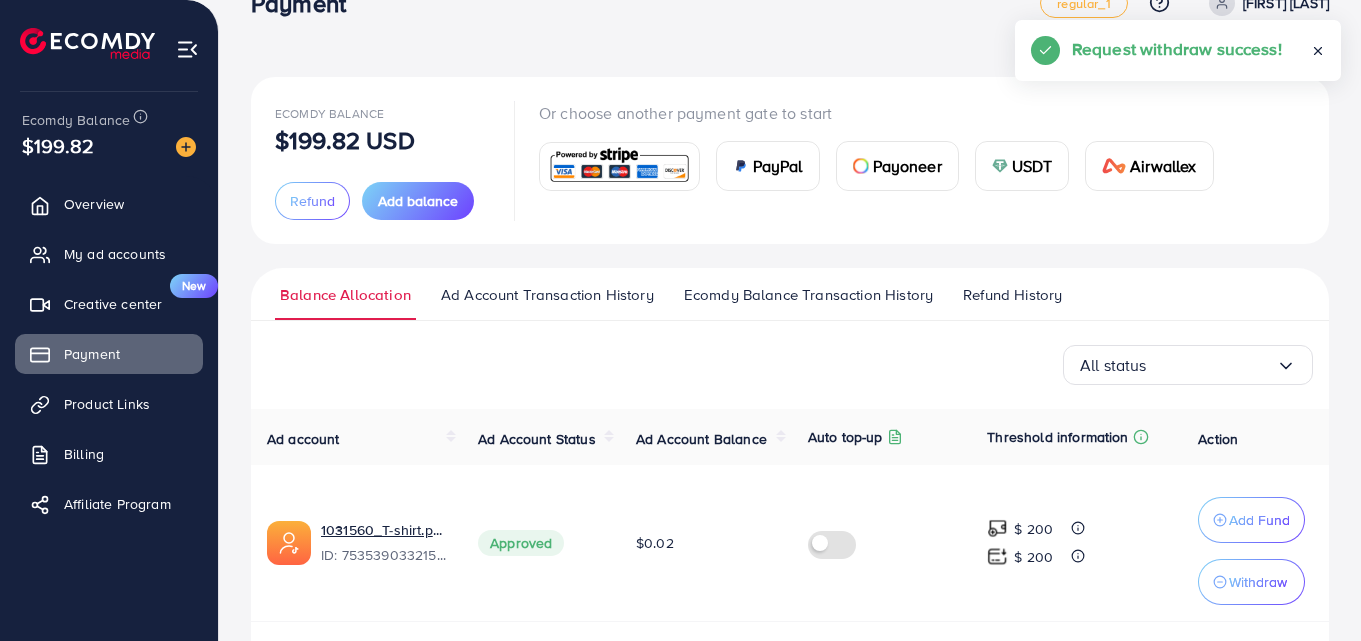 scroll, scrollTop: 12, scrollLeft: 0, axis: vertical 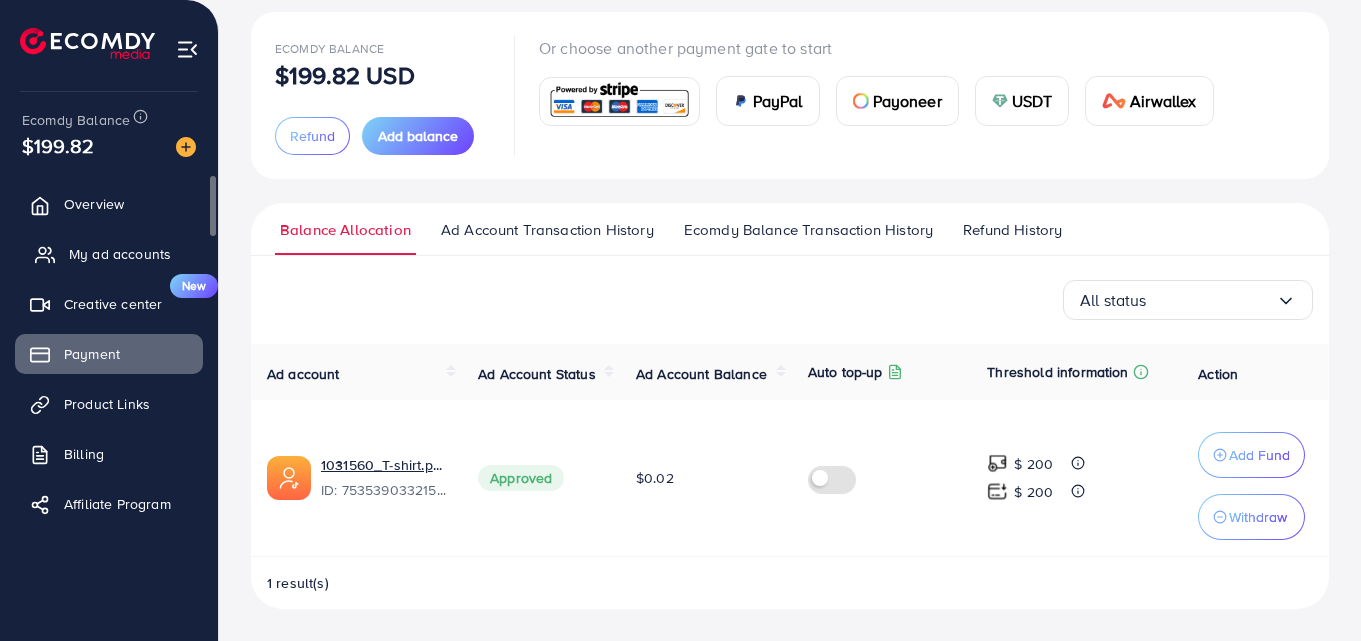 click on "My ad accounts" at bounding box center (109, 254) 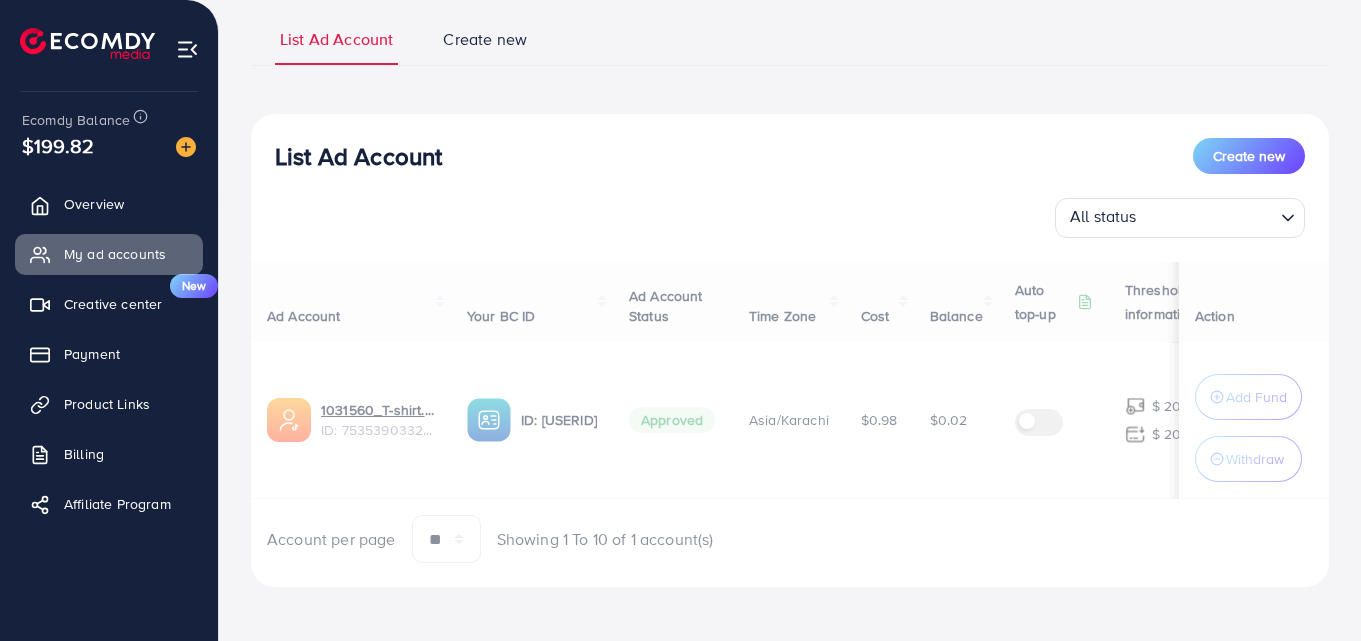 scroll, scrollTop: 143, scrollLeft: 0, axis: vertical 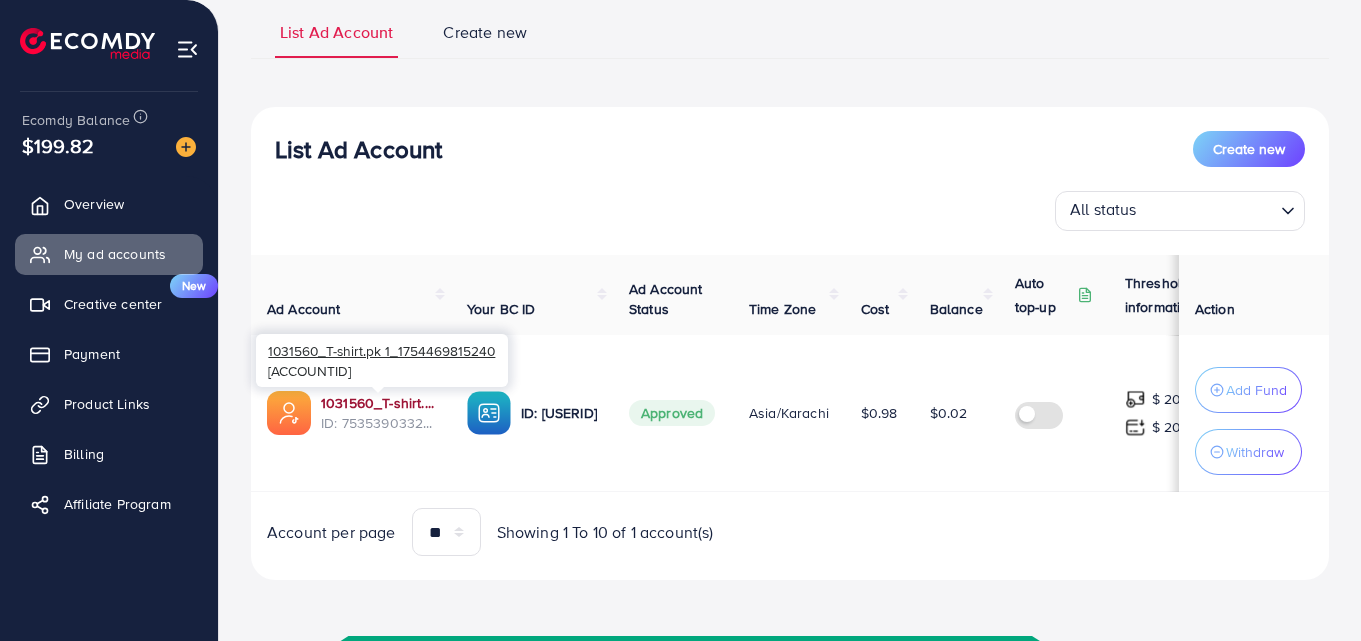 click on "1031560_T-shirt.pk 1_1754469815240" at bounding box center (378, 403) 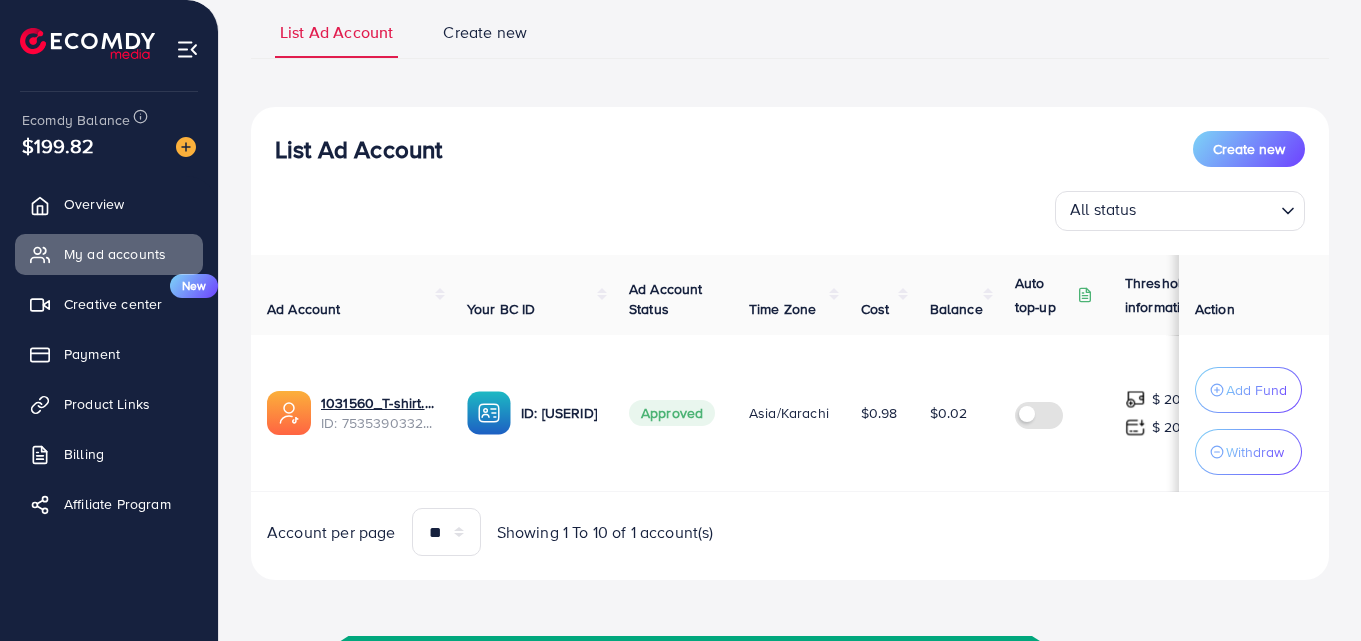 click on "$199.82" at bounding box center (109, 145) 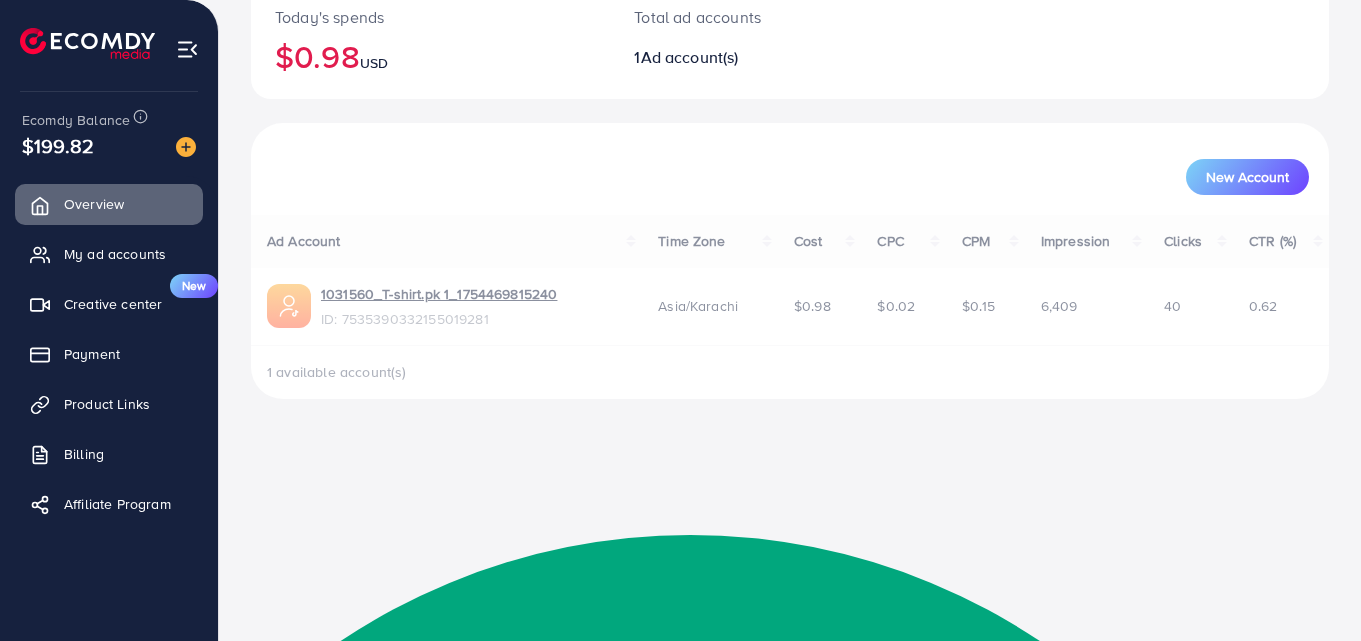 scroll, scrollTop: 0, scrollLeft: 0, axis: both 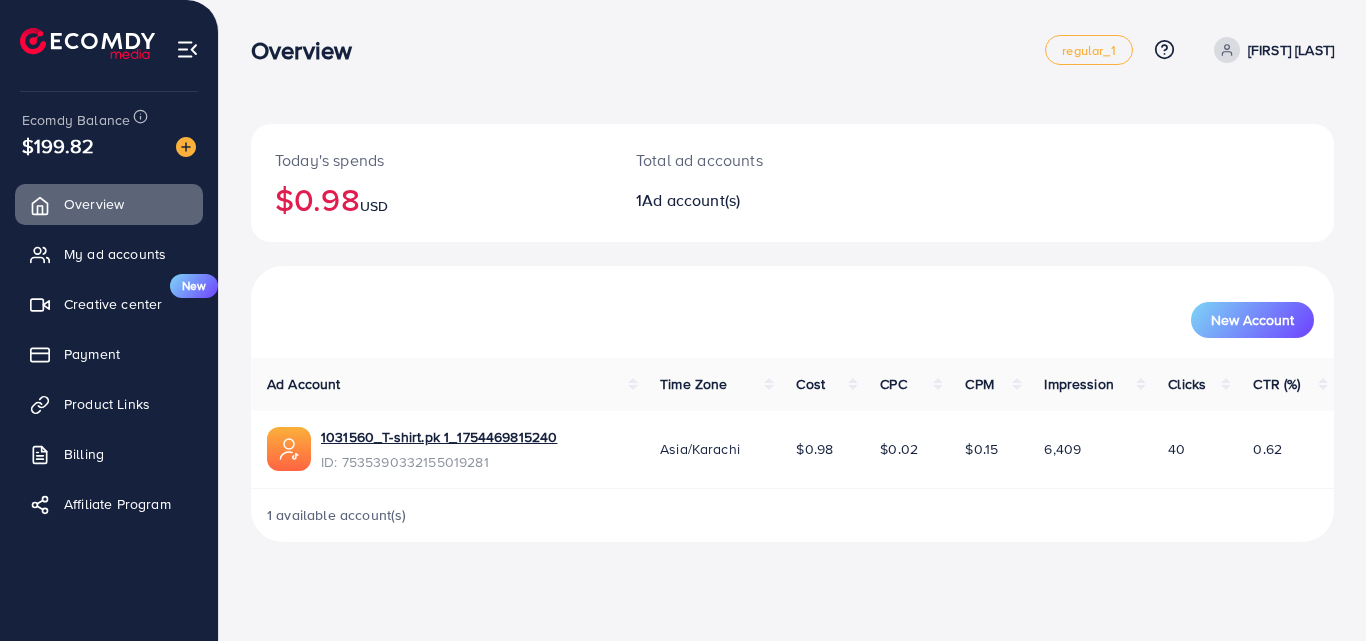 click on "$199.82" at bounding box center (58, 145) 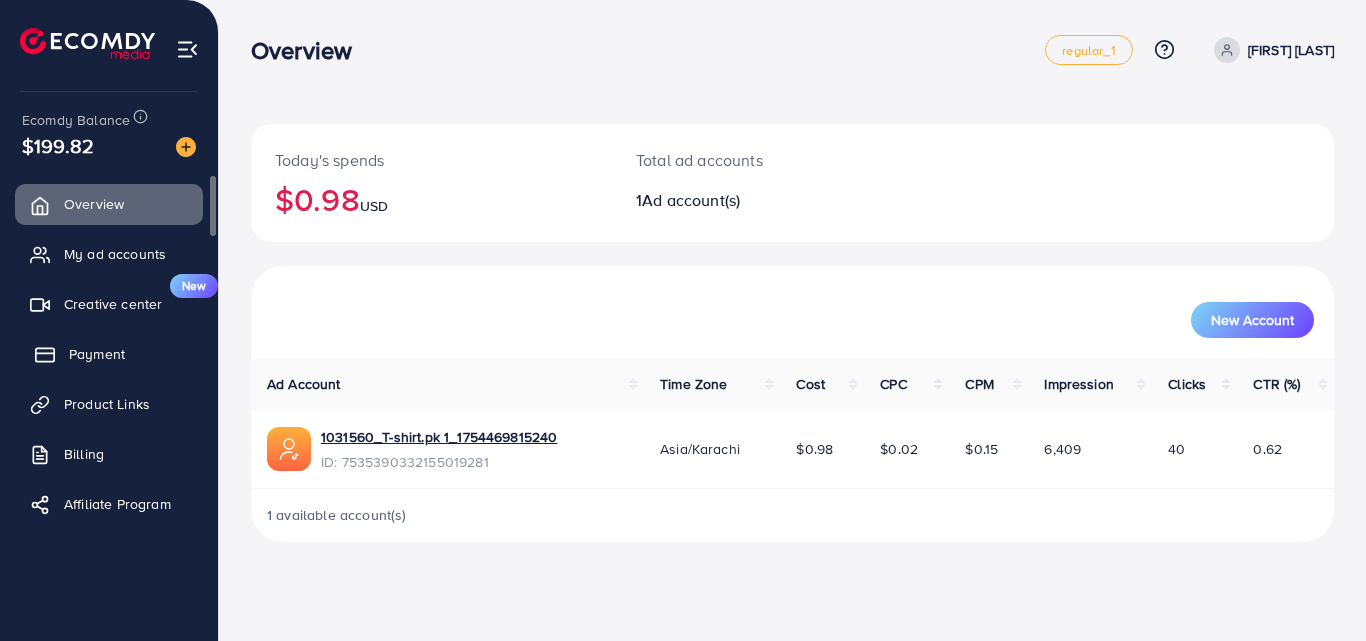 click on "Payment" at bounding box center (97, 354) 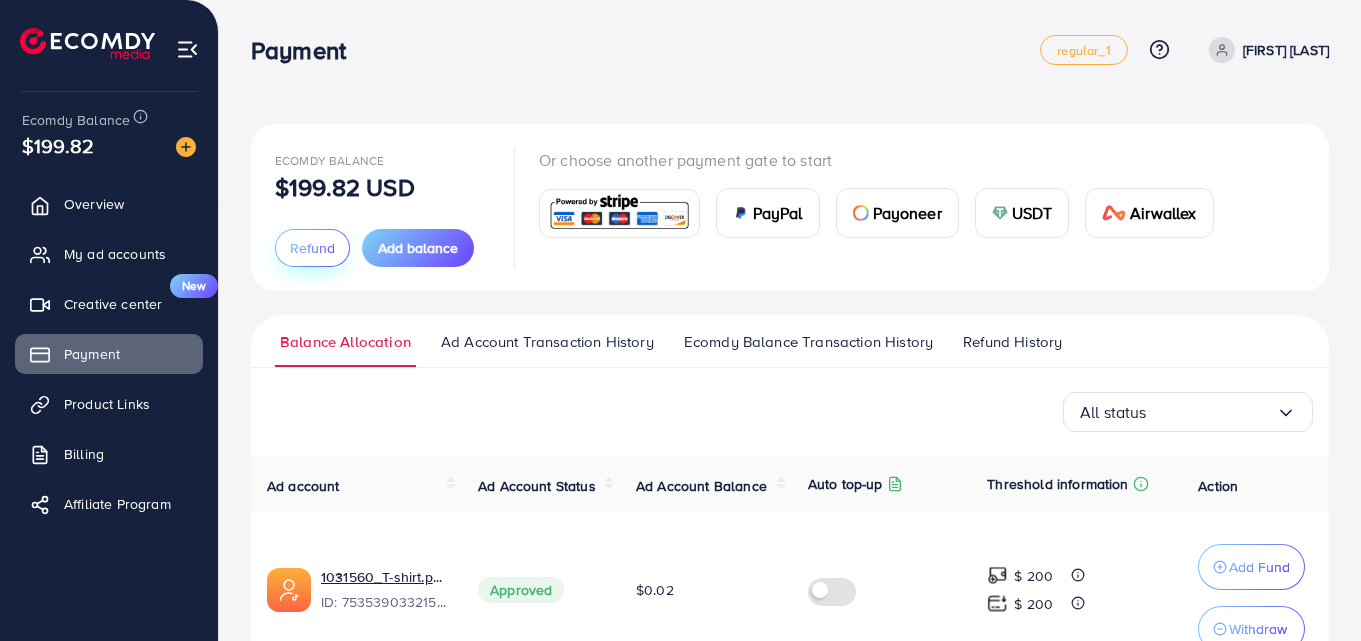 click on "Refund" at bounding box center (312, 248) 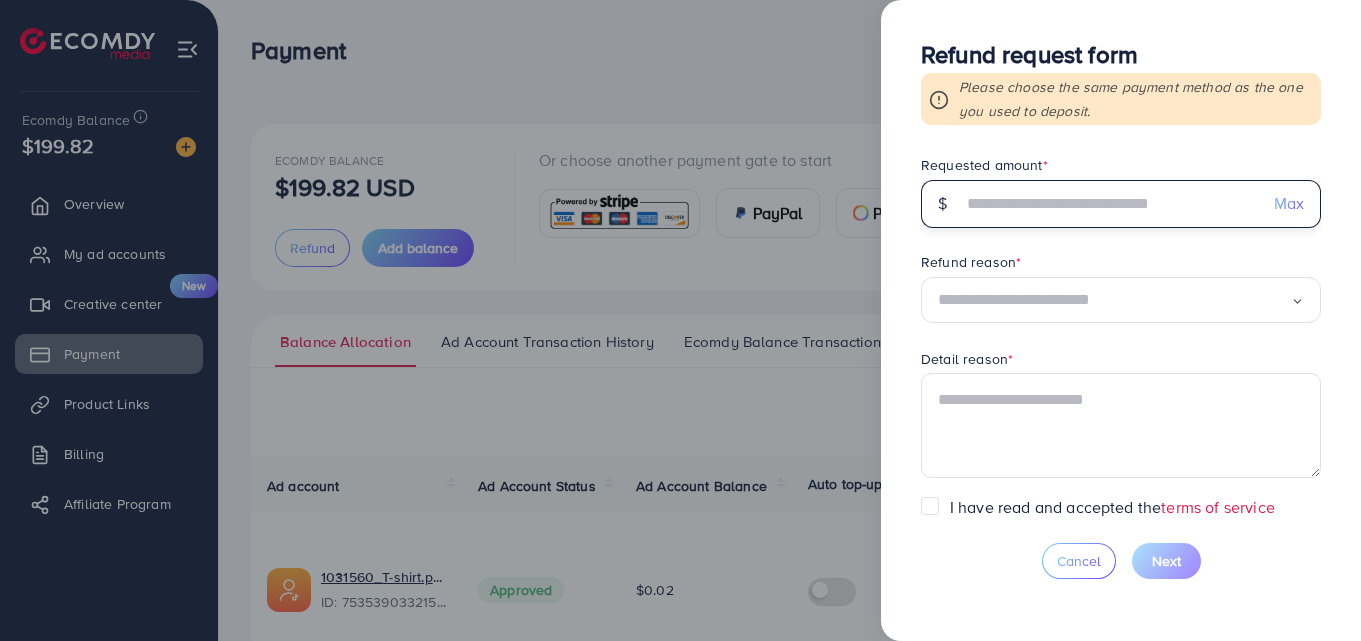 click at bounding box center [1110, 204] 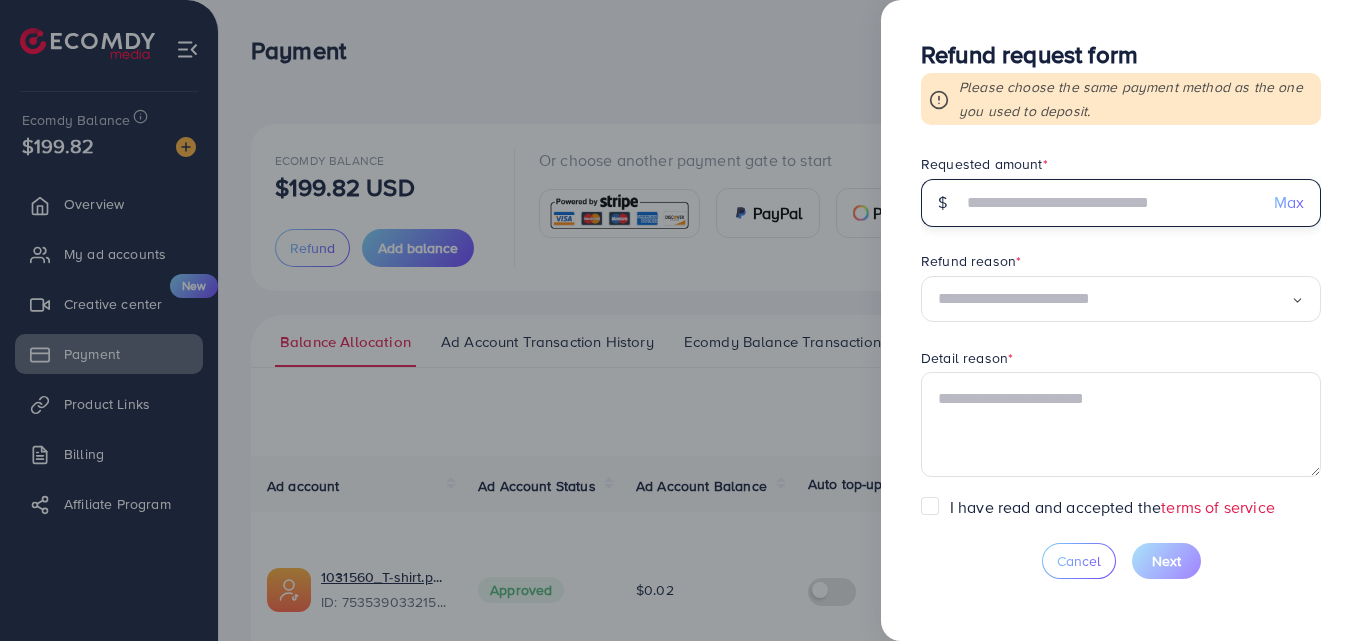 scroll, scrollTop: 0, scrollLeft: 0, axis: both 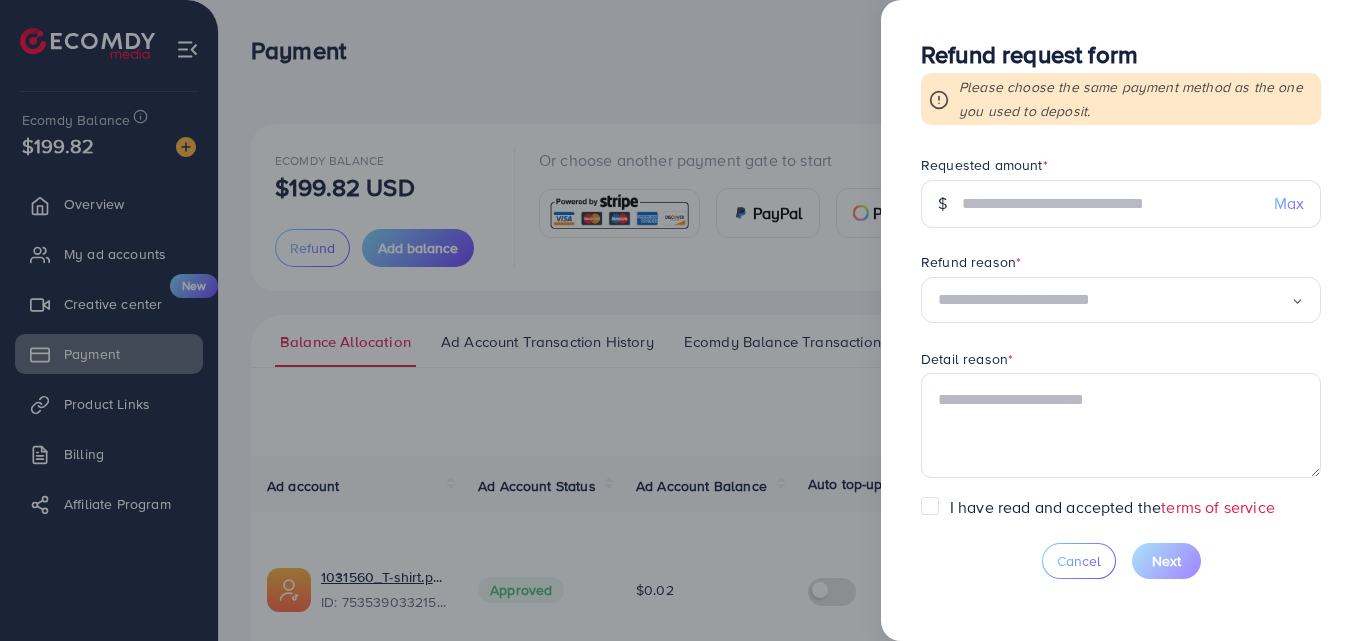 click at bounding box center (680, 320) 